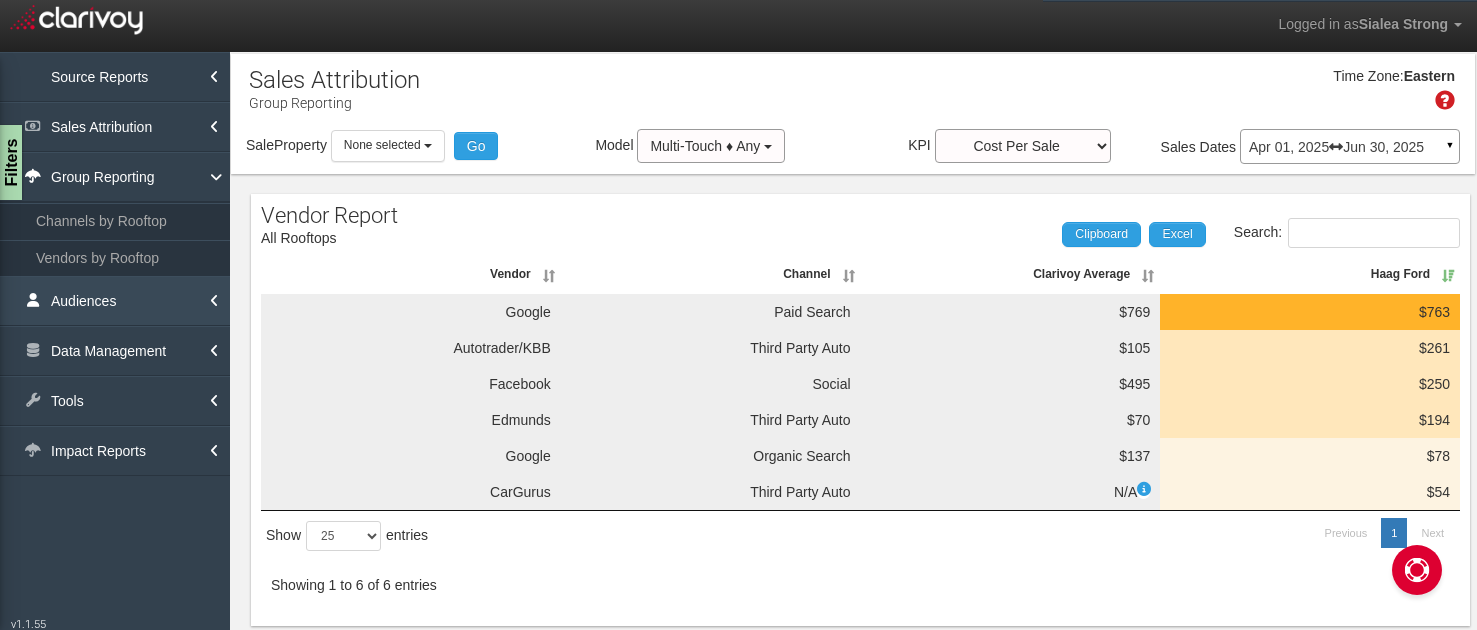 scroll, scrollTop: 0, scrollLeft: 0, axis: both 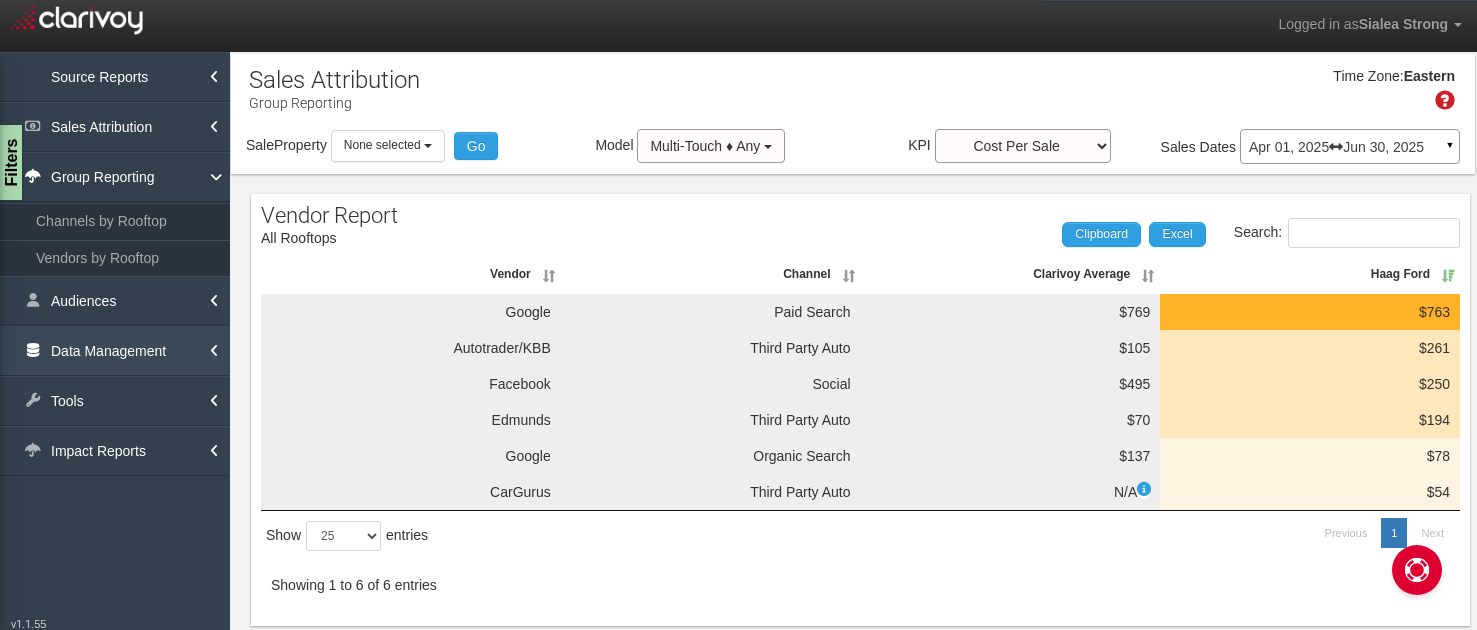 click on "Data Management" at bounding box center (115, 351) 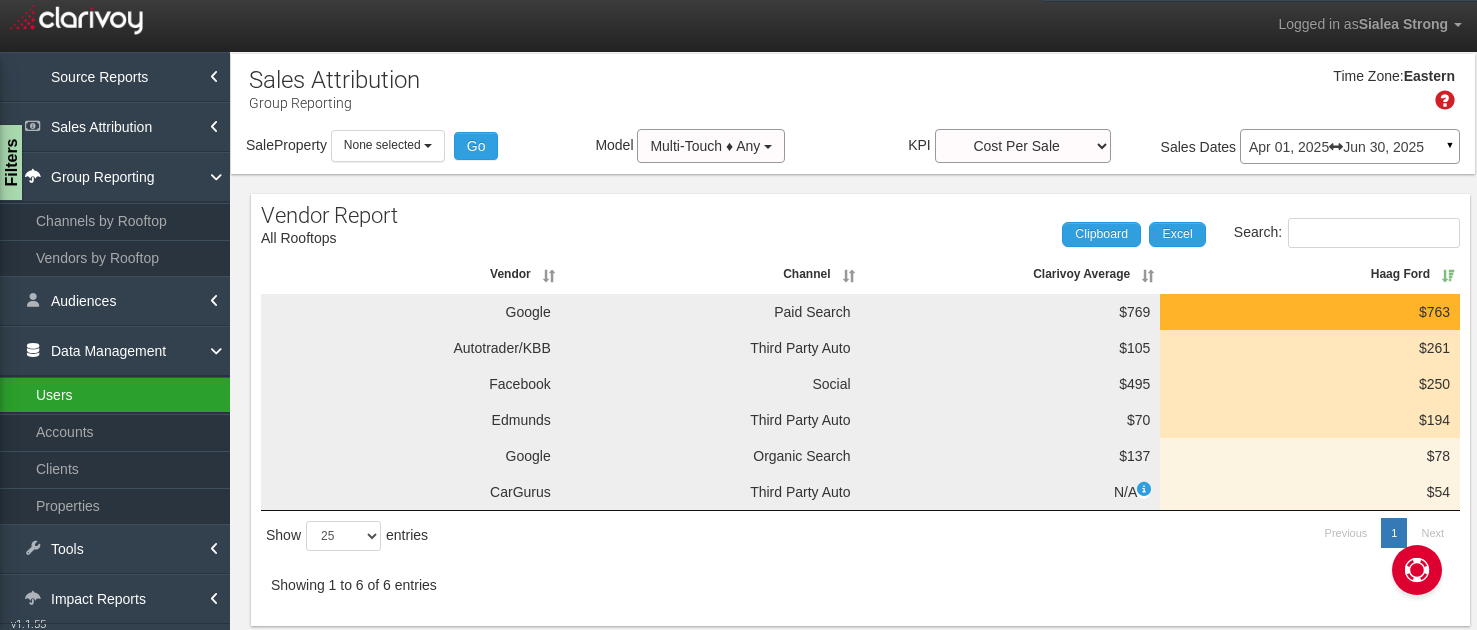 click on "Users" at bounding box center [115, 395] 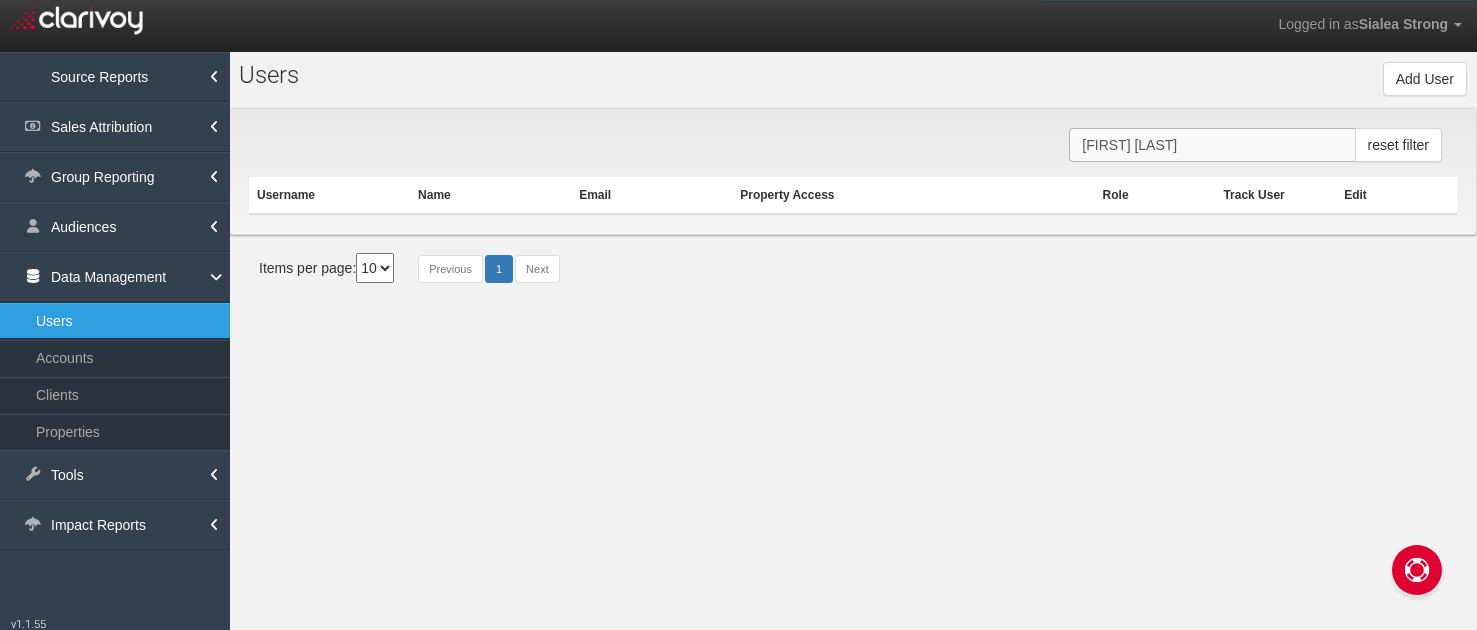 click on "[FIRST] [LAST]" at bounding box center [1212, 145] 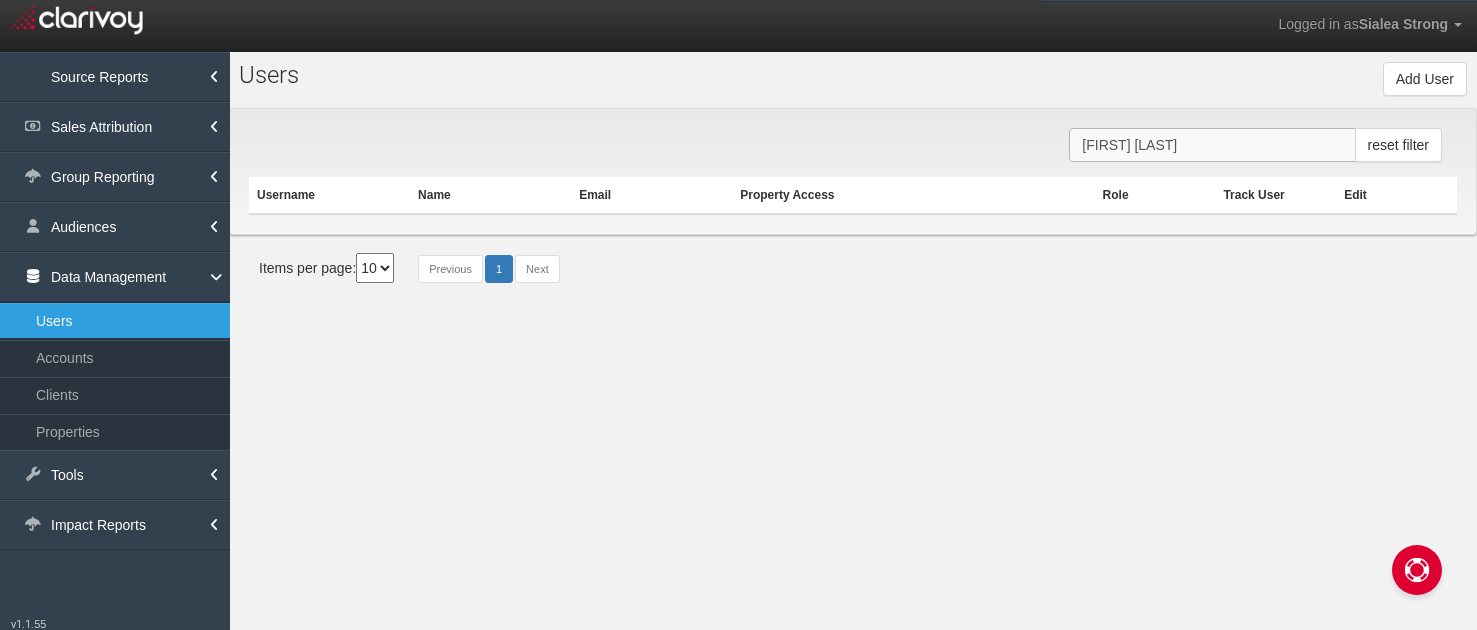 click on "[FIRST] [LAST]" at bounding box center [1212, 145] 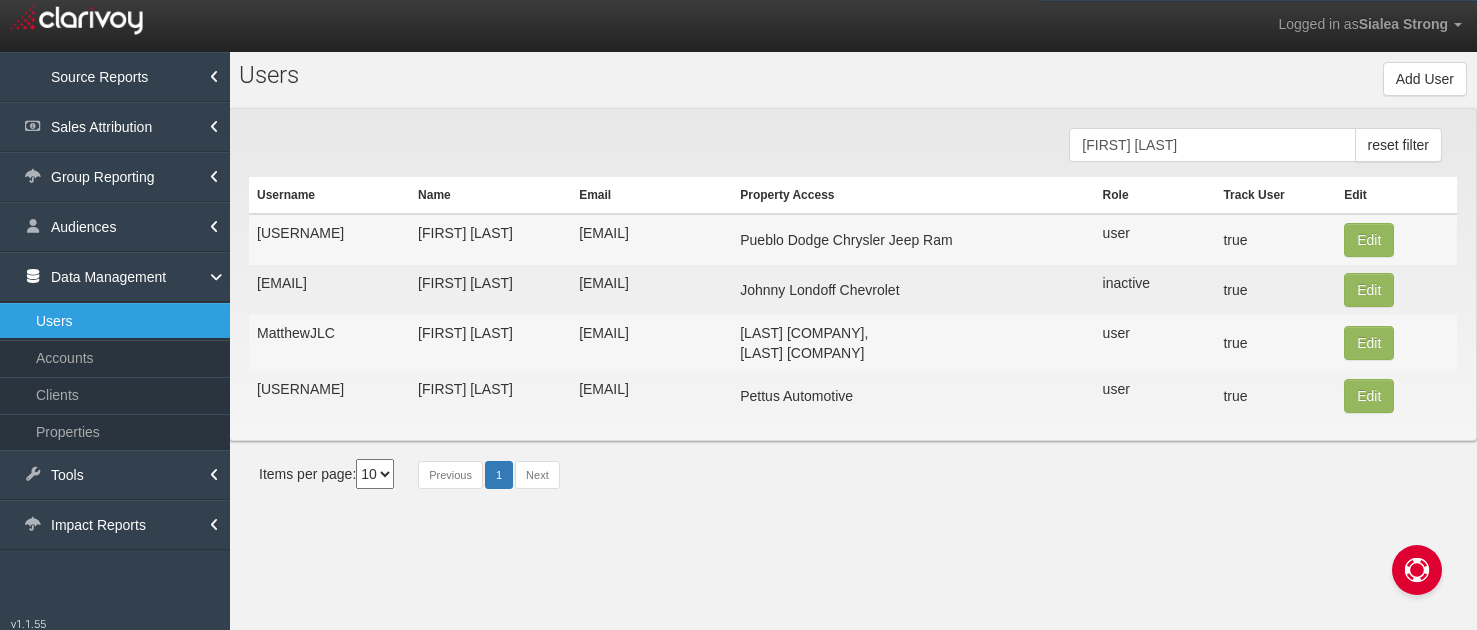 click on "[EMAIL]" at bounding box center [651, 239] 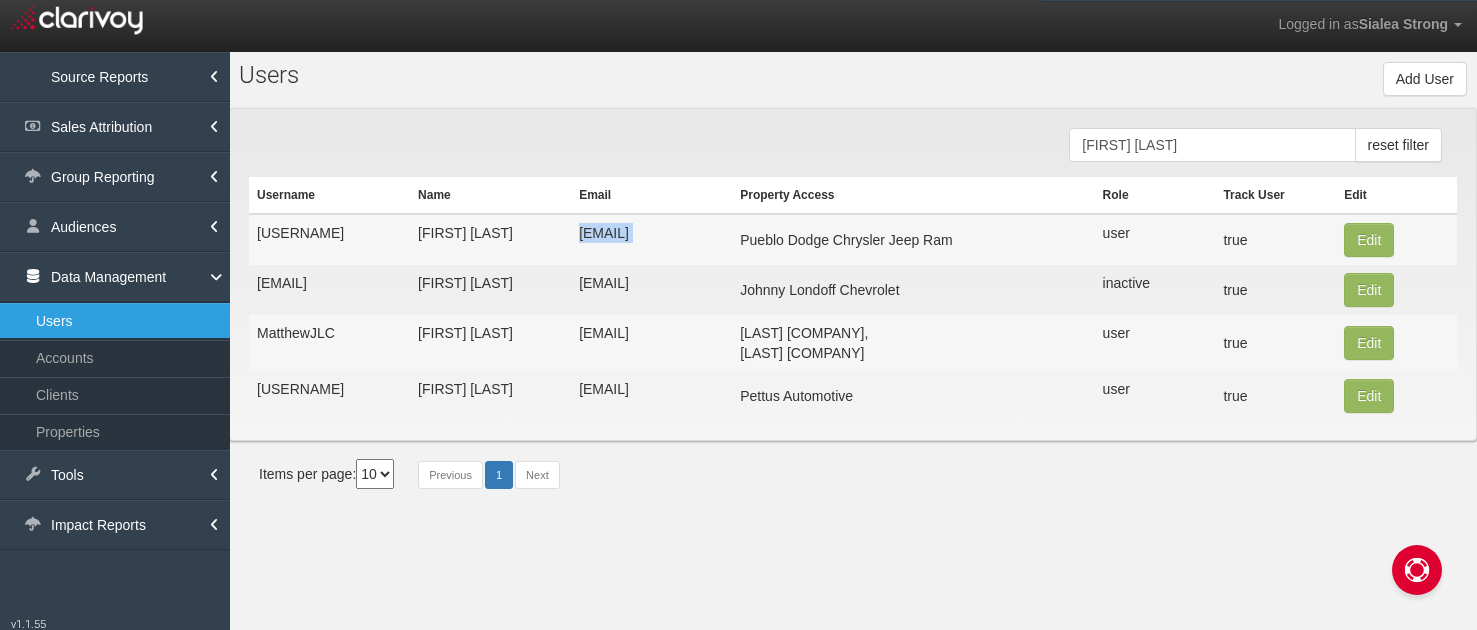 click on "[EMAIL]" at bounding box center [651, 239] 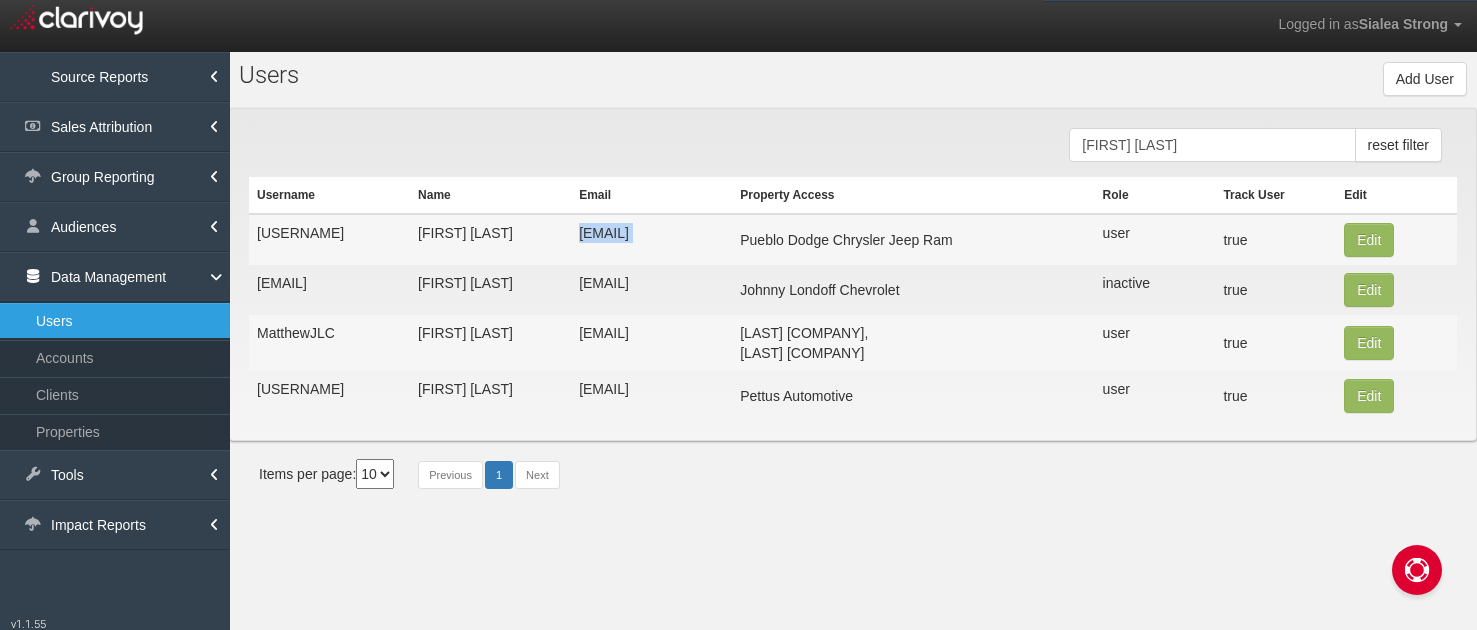 copy on "[EMAIL]" 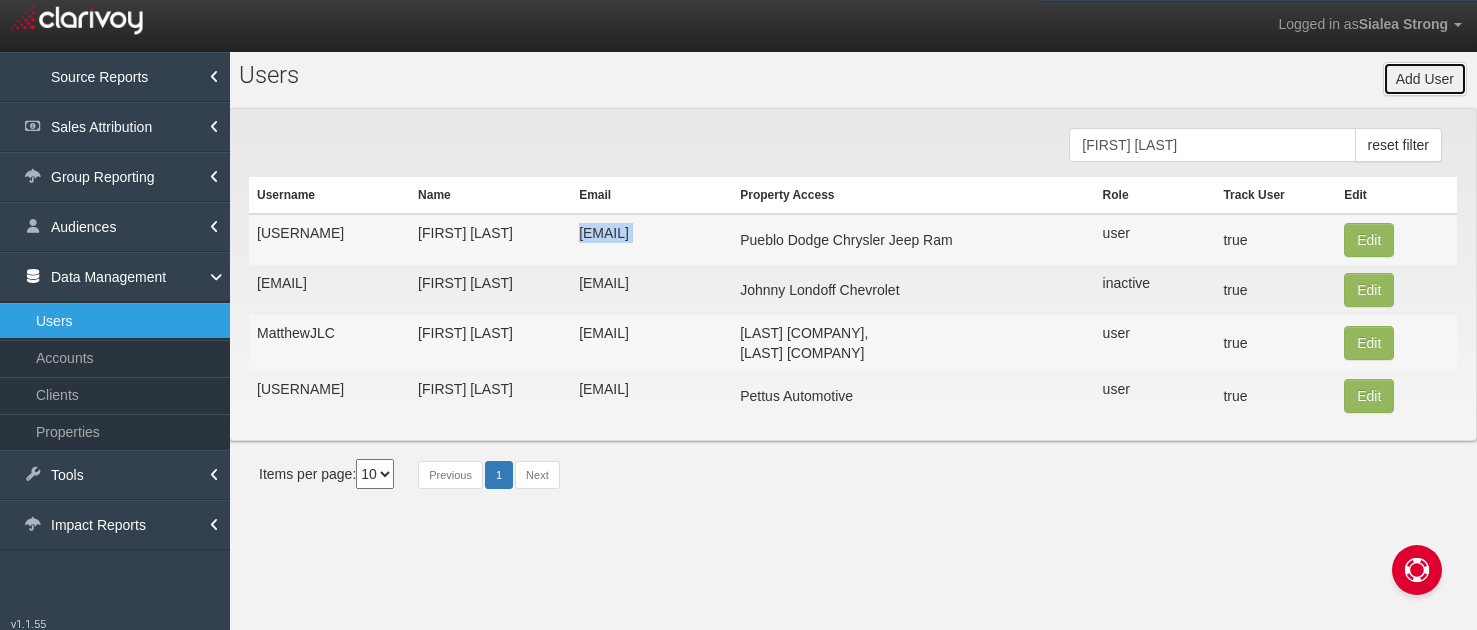 click on "Add User" at bounding box center [1425, 79] 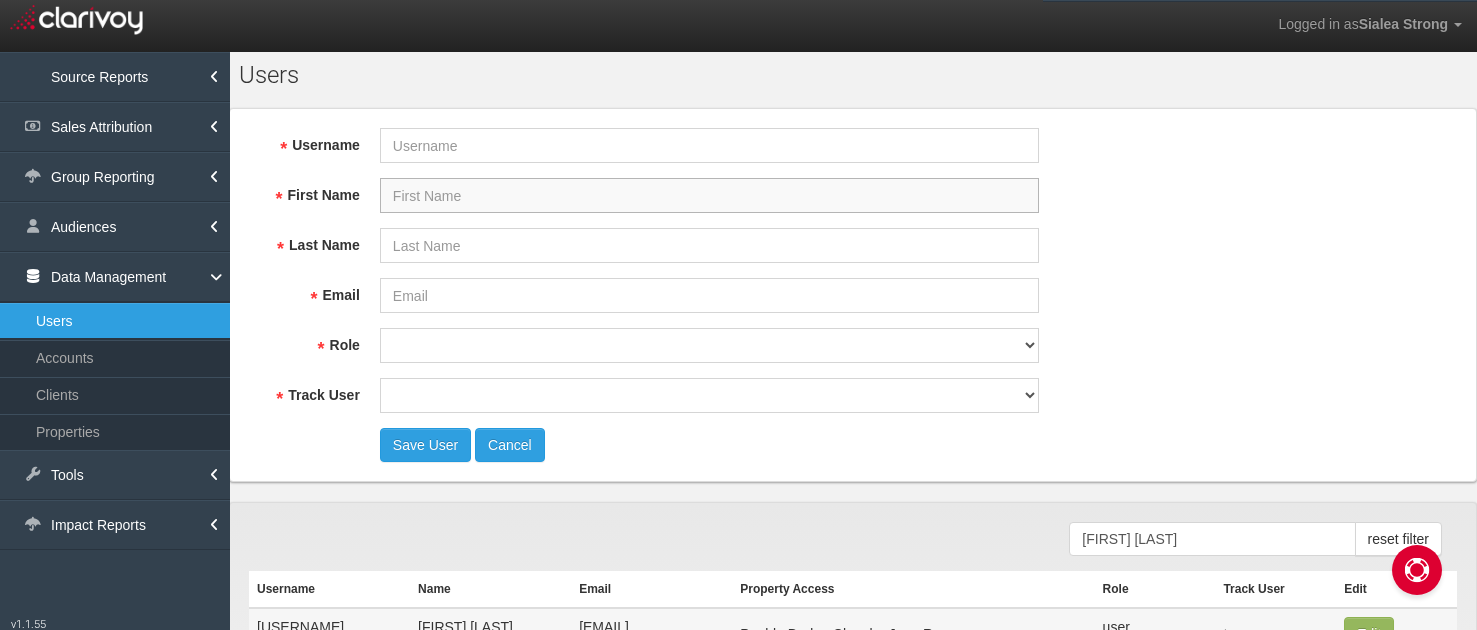 click on "First Name" at bounding box center (709, 195) 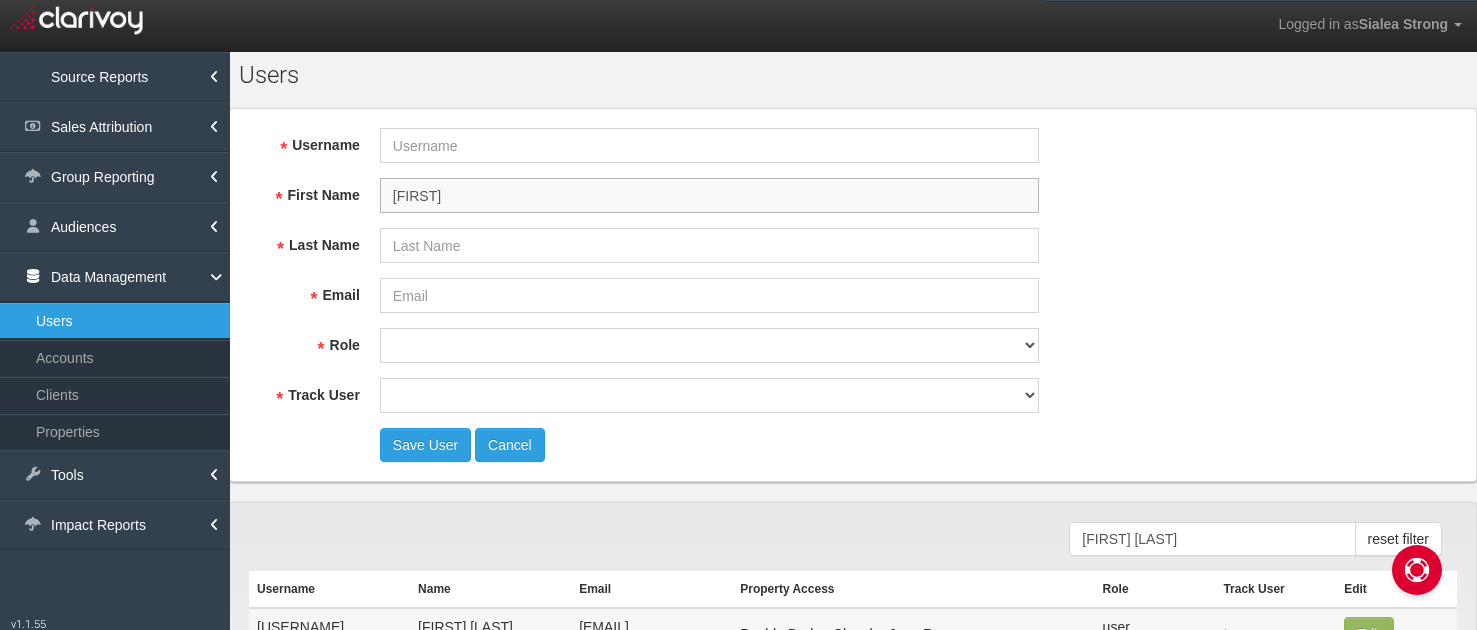 type on "[FIRST]" 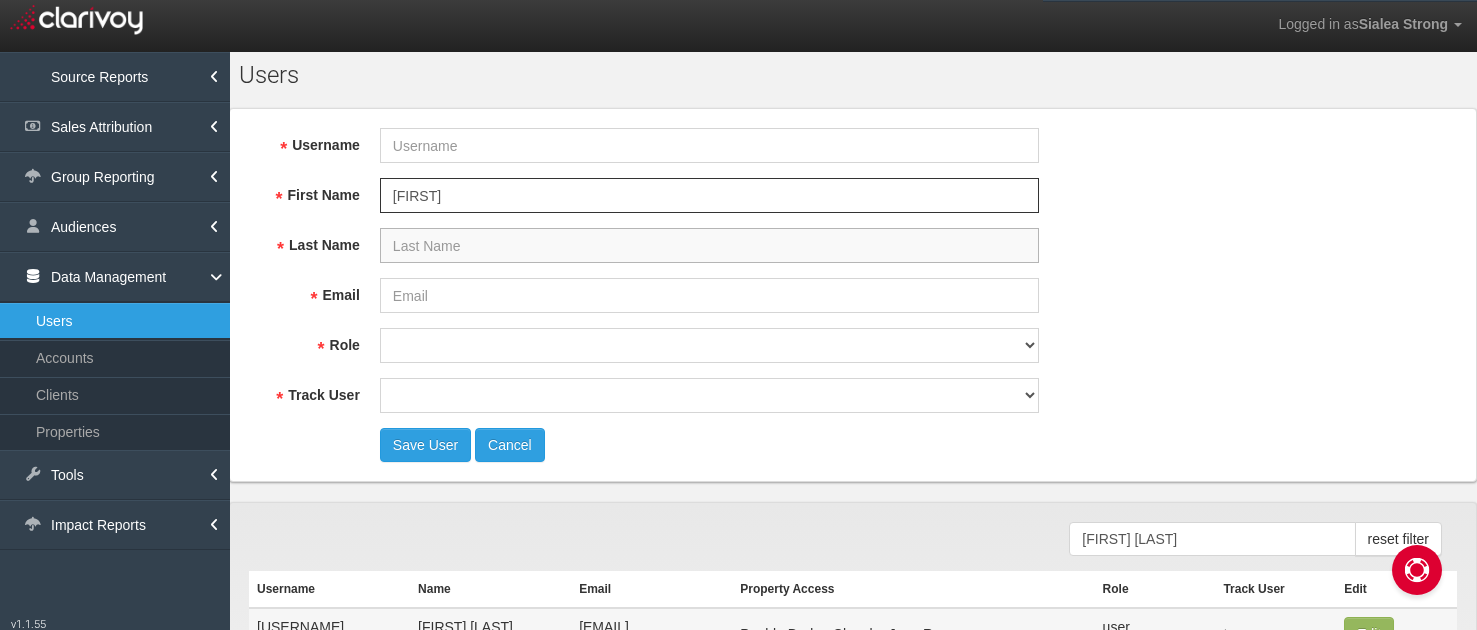 click on "Last Name" at bounding box center [709, 245] 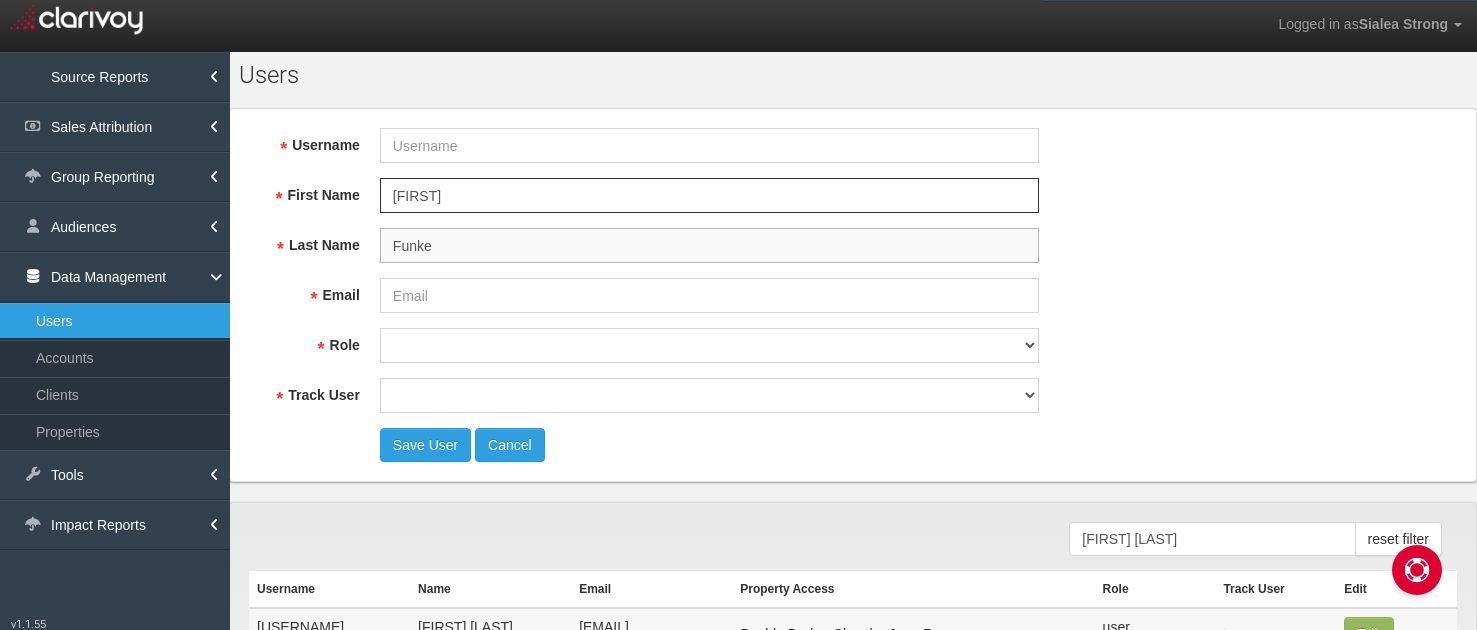 type on "Funke" 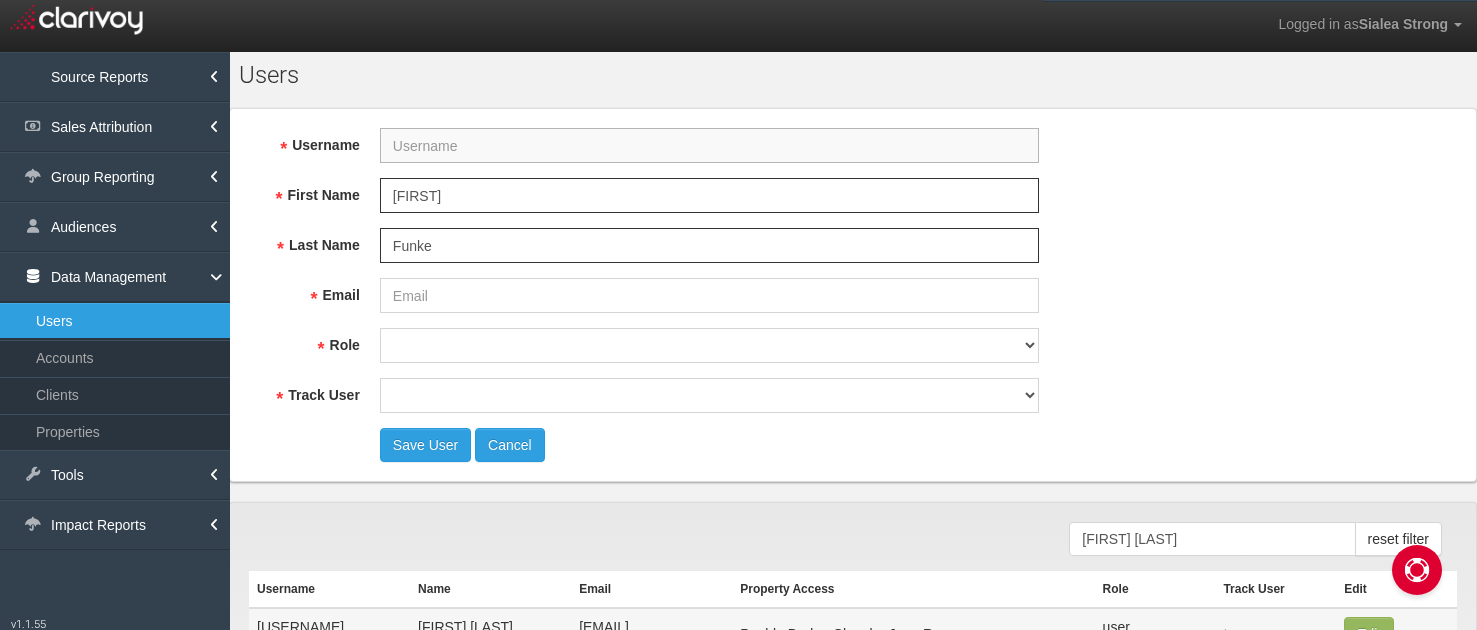 click on "Username" at bounding box center (709, 145) 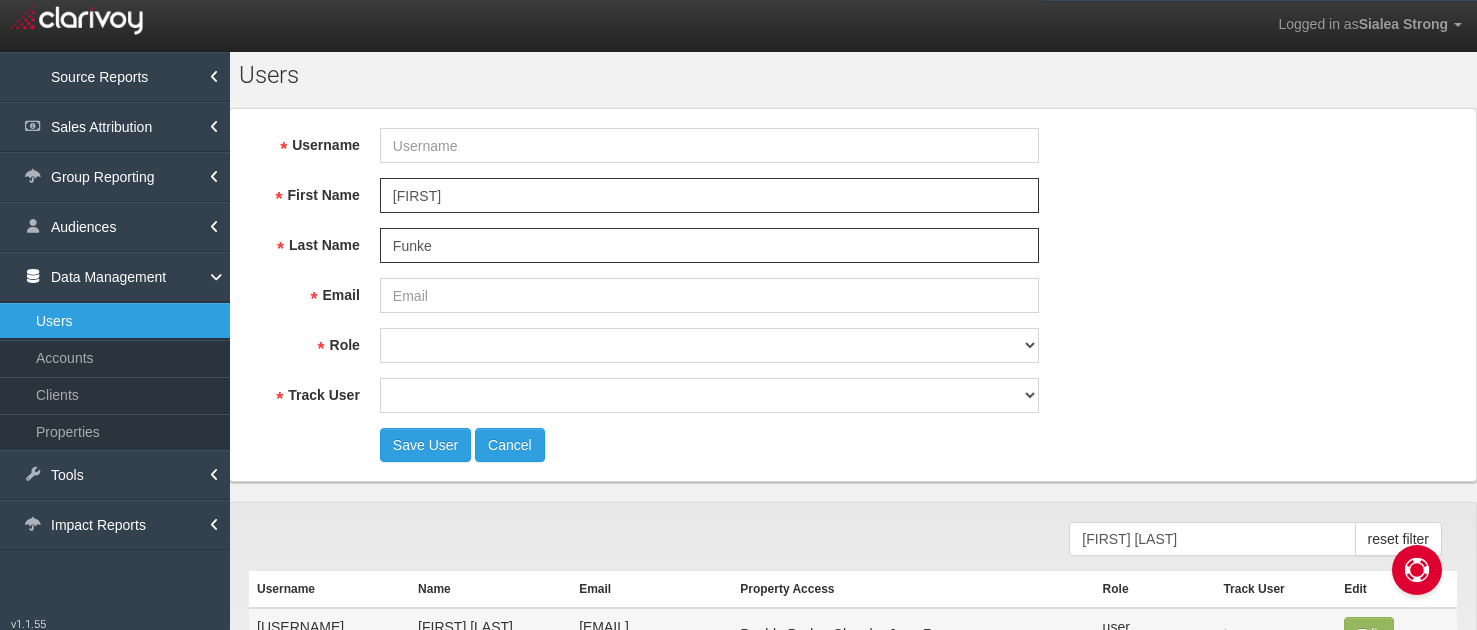 click on "Username
First Name
[FIRST]
Last Name
[LAST]
Email
Role
super
user
thirdpartyuser
demo
inactive
upload
user+upload
Account
1st Gear Motorsports 212 Motors 24 Auto Group 405 Motors 44 Auto Mart 503Autos AAA Ohio ABZ Motors ALM Cars AMG Auto Inc AMSI ASOTU AW Auto And Truck Wholesalers Aaron Automotive Group Accurate Automotive of Jacksonville Action Auto Utah Acura of Columbus Acura of Pembroke Pines Adam Auto Group AdamsToyota Advance Digital Advantage Ford Lincoln Adventure Auto Group Adventure Subaru - AR Airport Ford Airport Honda Akins Akins Auto Group Al Piemonte Auto Group Al Willeford Chevrolet Alamo Toyota Alan Webb Auto Group CDK" at bounding box center [853, 295] 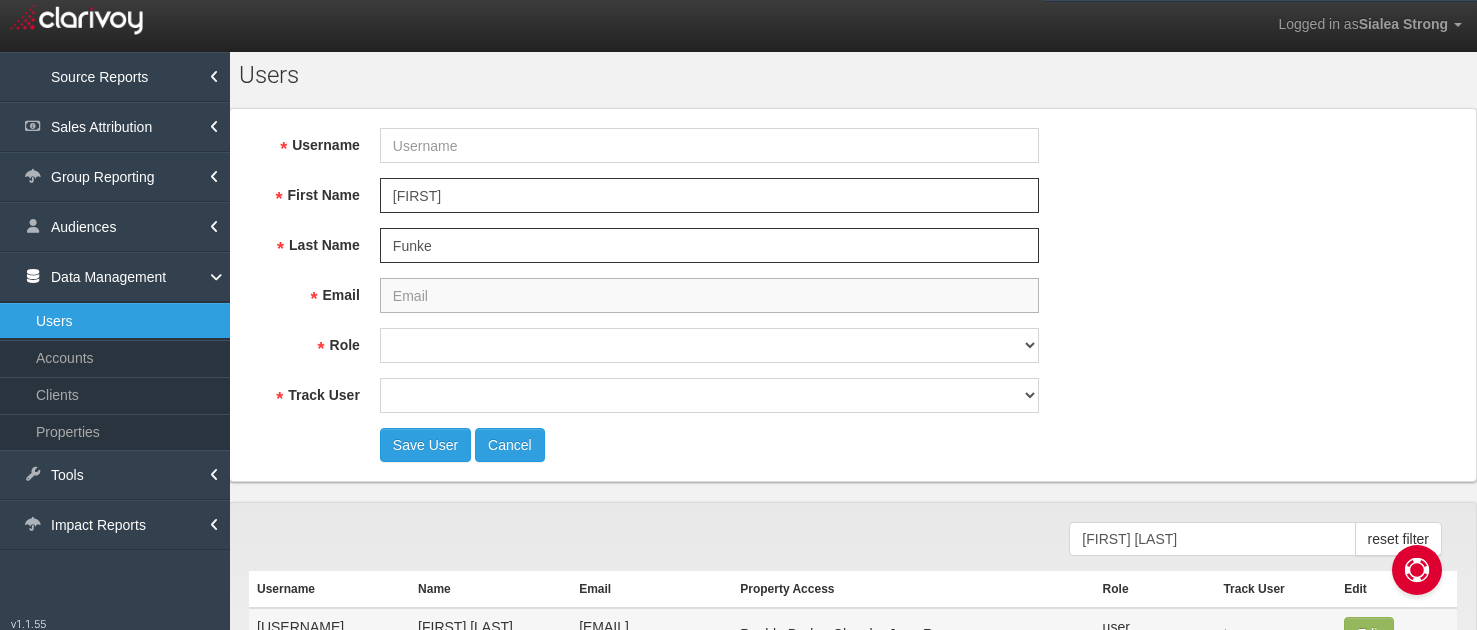 click on "Email" at bounding box center [709, 295] 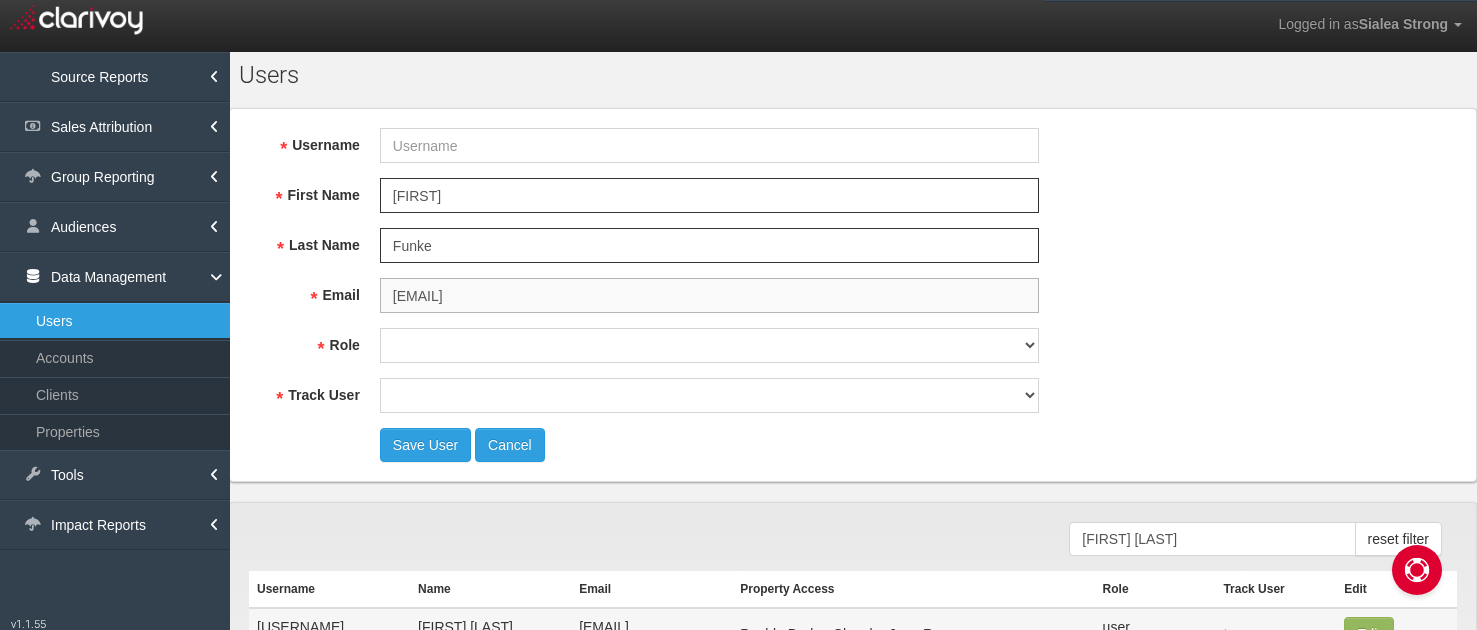 type on "[EMAIL]" 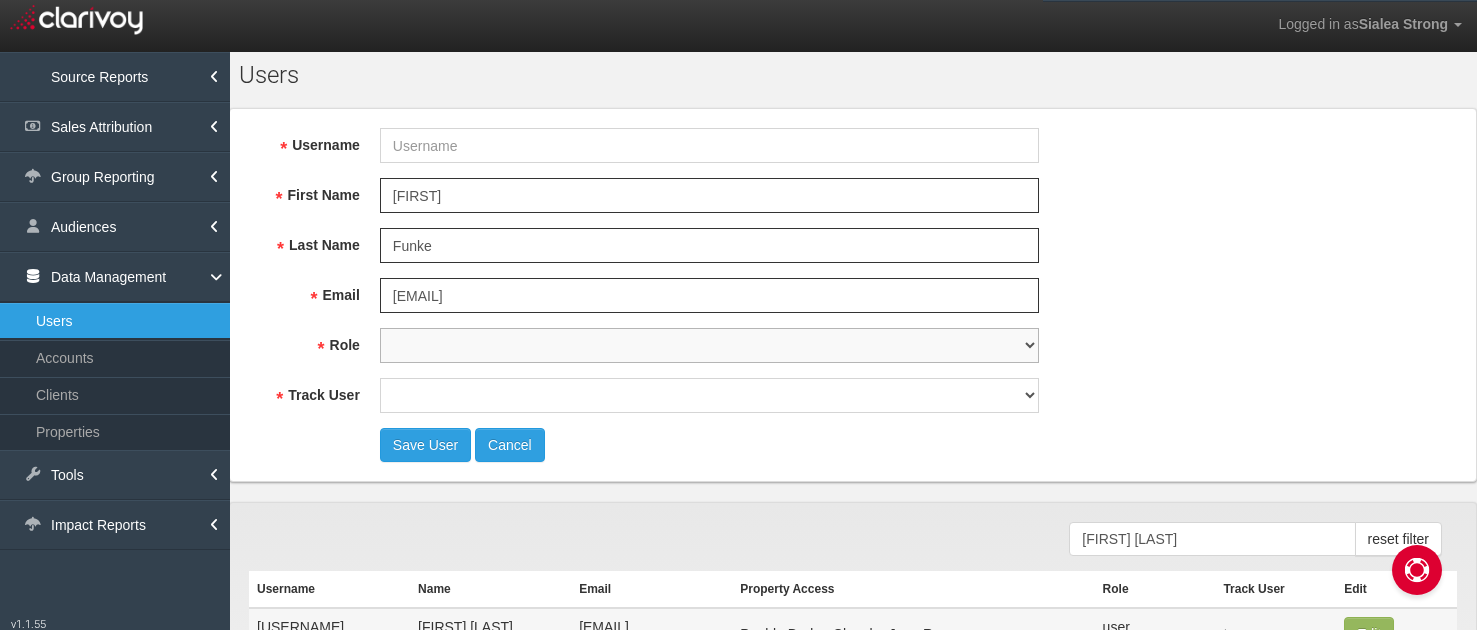 click on "super
user
thirdpartyuser
demo
inactive
upload
user+upload" at bounding box center (709, 345) 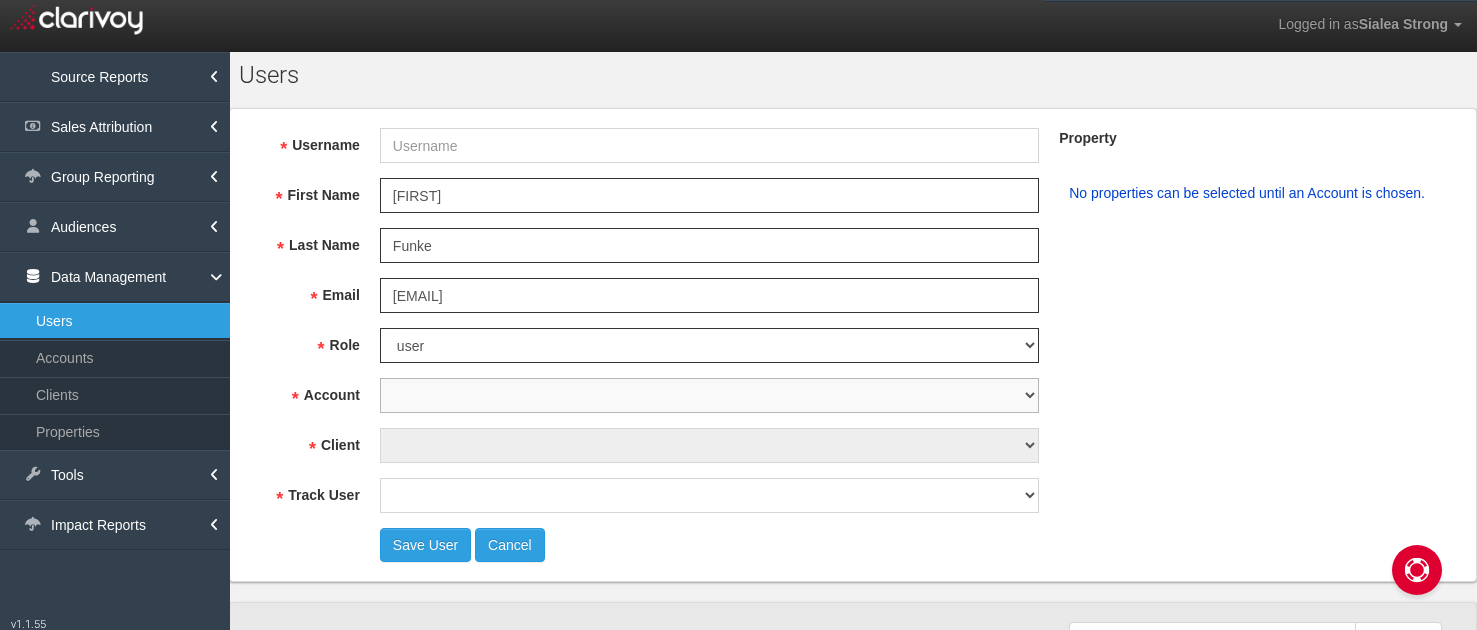 click on "1st Gear Motorsports 212 Motors 24 Auto Group 405 Motors 44 Auto Mart 503Autos AAA Ohio ABZ Motors ALM Cars AMG Auto Inc AMSI ASOTU AW Auto And Truck Wholesalers Aaron Automotive Group Accurate Automotive of Jacksonville Action Auto Utah Acura of Columbus Acura of Pembroke Pines Adam Auto Group AdamsToyota Advance Digital Advantage Ford Lincoln Adventure Auto Group Adventure Subaru - AR Airport Ford Airport Honda Akins Akins Auto Group Al Piemonte Auto Group Al Willeford Chevrolet Alamo Toyota Alan Webb Auto Group Albrecht Auto Group Alex Karras Alfred Matthews All American Ford All Star Group Allen Gwynn Allen Samuels Auto Group Allen Turner Allways Auto Group Alpena Buick GMC Alpha Auto Group Alpine Auto Group Ambar Motors American Auto Brokers Amesbury Chevy Amherst Subaru Anchor Auto Outlet Ancira Andean Chevrolet Anderson Auto Anderson Automotive Group Andy Mohr Anthony Antioch CDJR Antwerpen Volkswagen Apple Autos Apple Sport Auto Group Arapahoe Kia Archer Auto TX Archibalds Inc Ardmore Toyota Atamian" at bounding box center (709, 395) 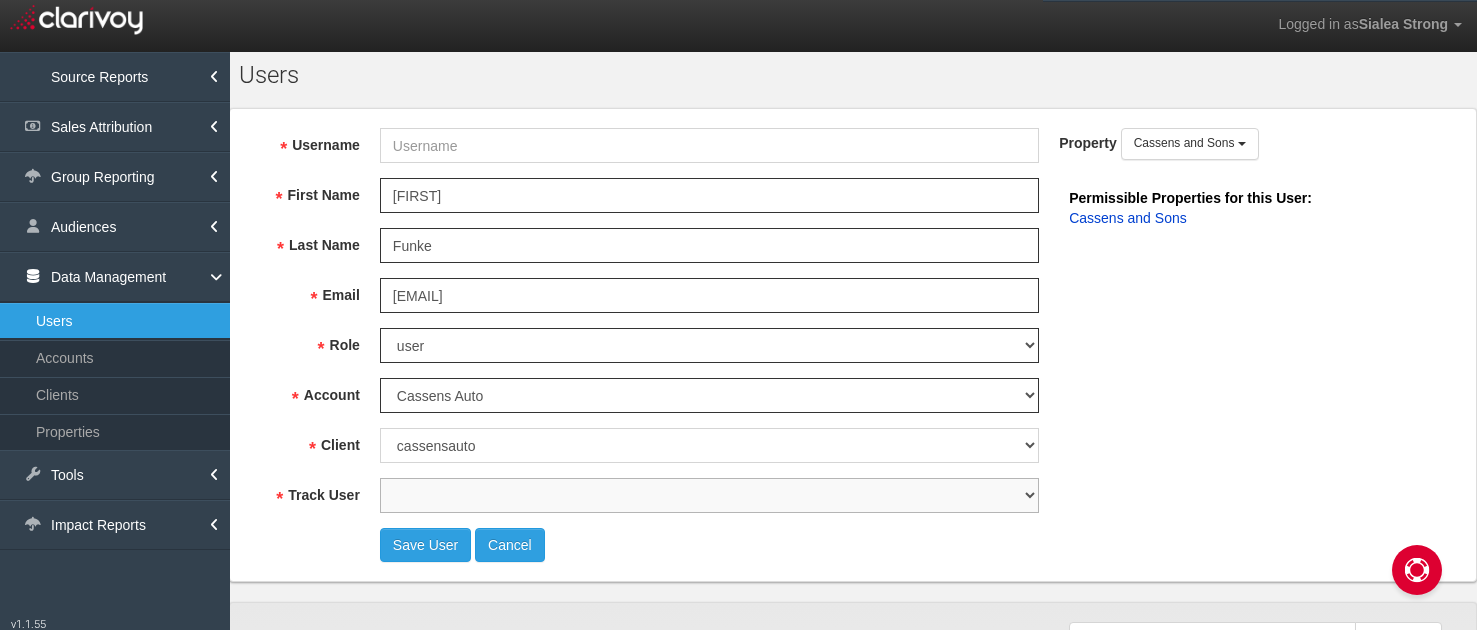 click on "true
false" at bounding box center [709, 495] 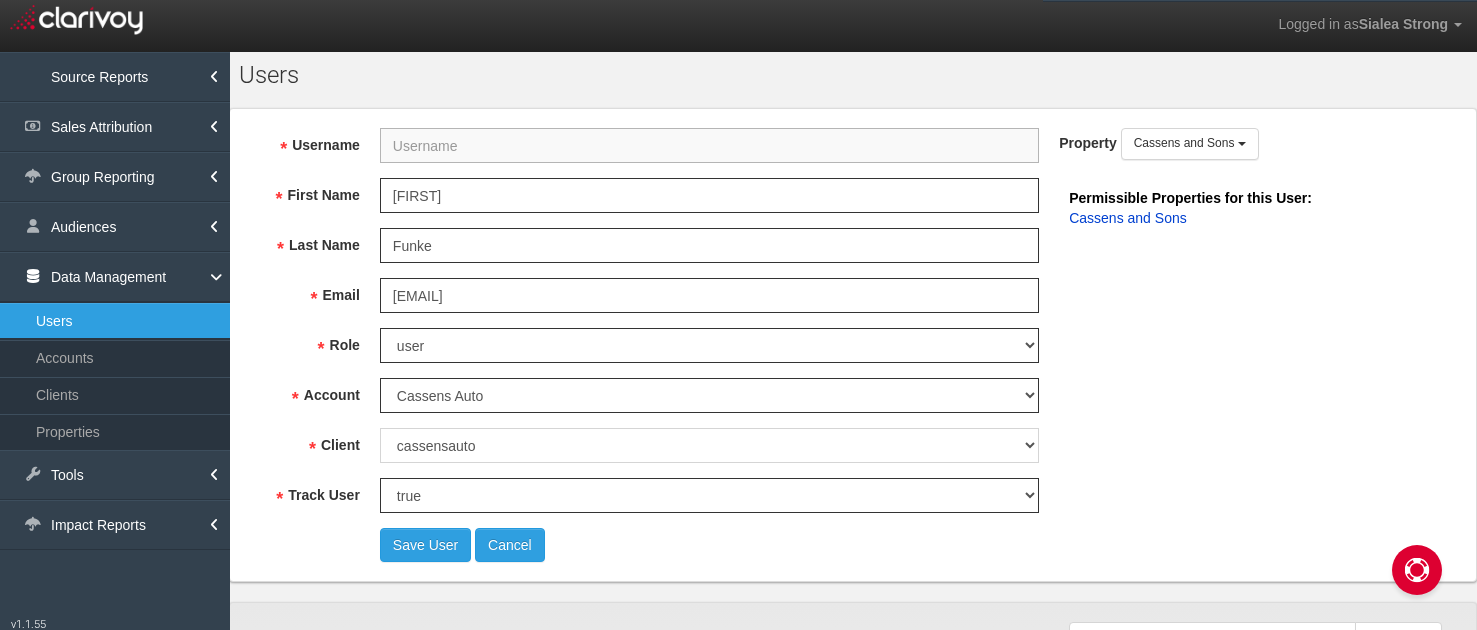 click on "Username" at bounding box center [709, 145] 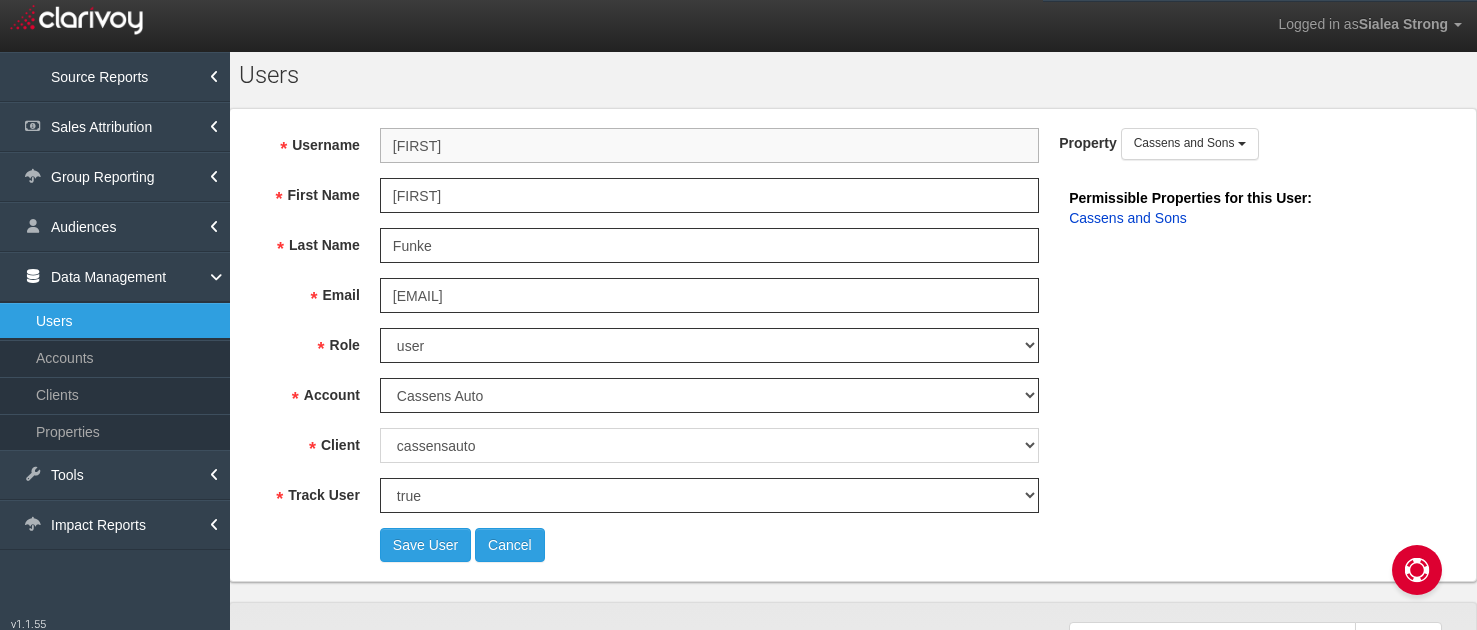 type on "[FIRST]" 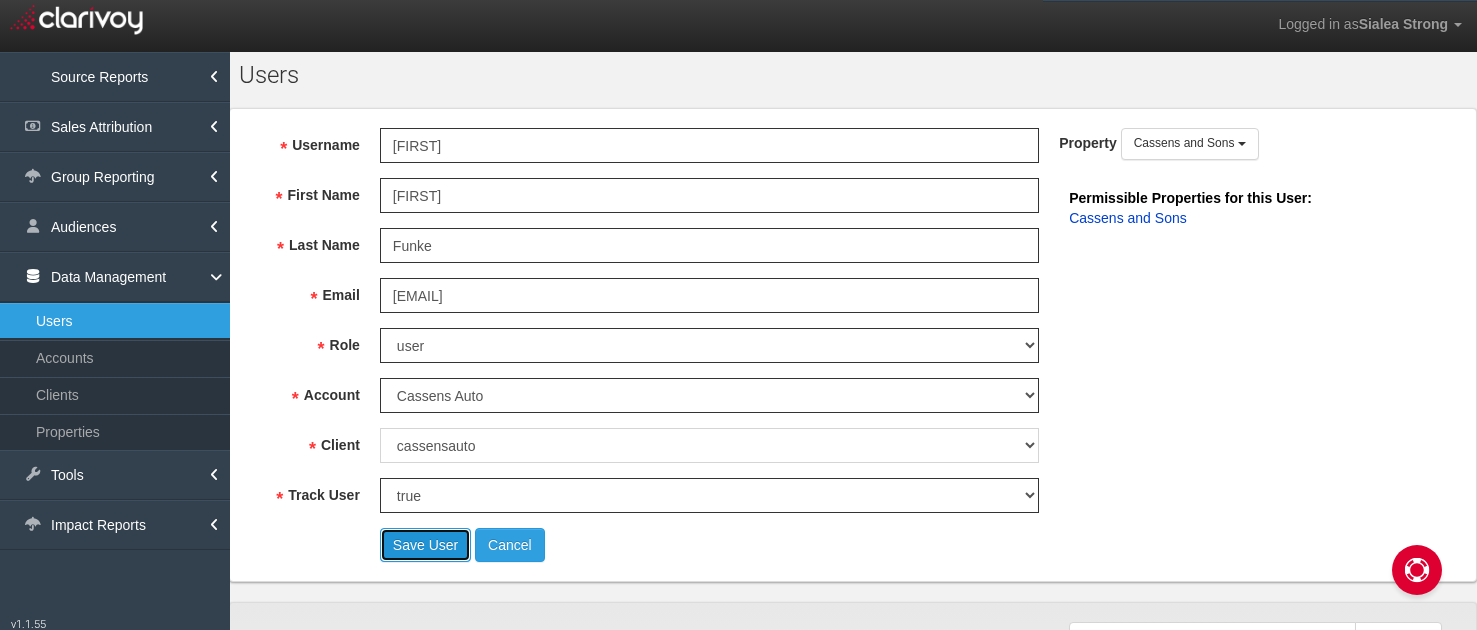 click on "Save User" at bounding box center (425, 545) 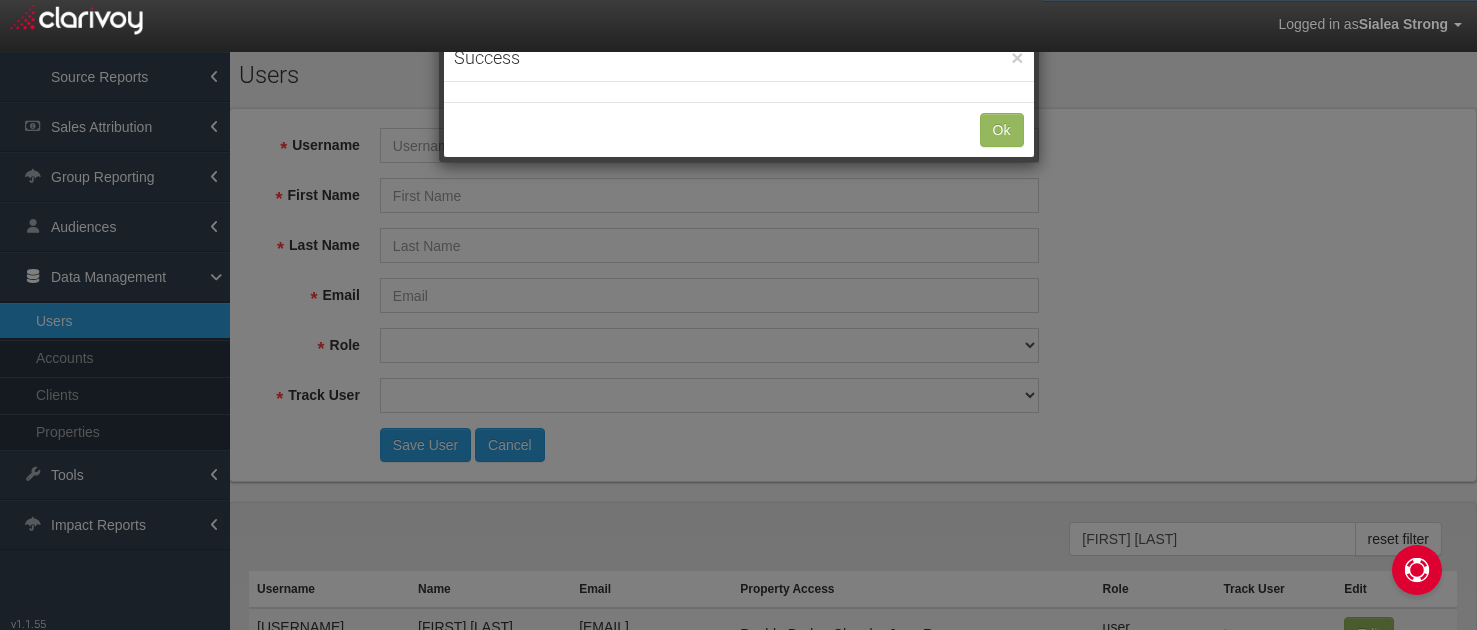 click on "Ok" at bounding box center [739, 130] 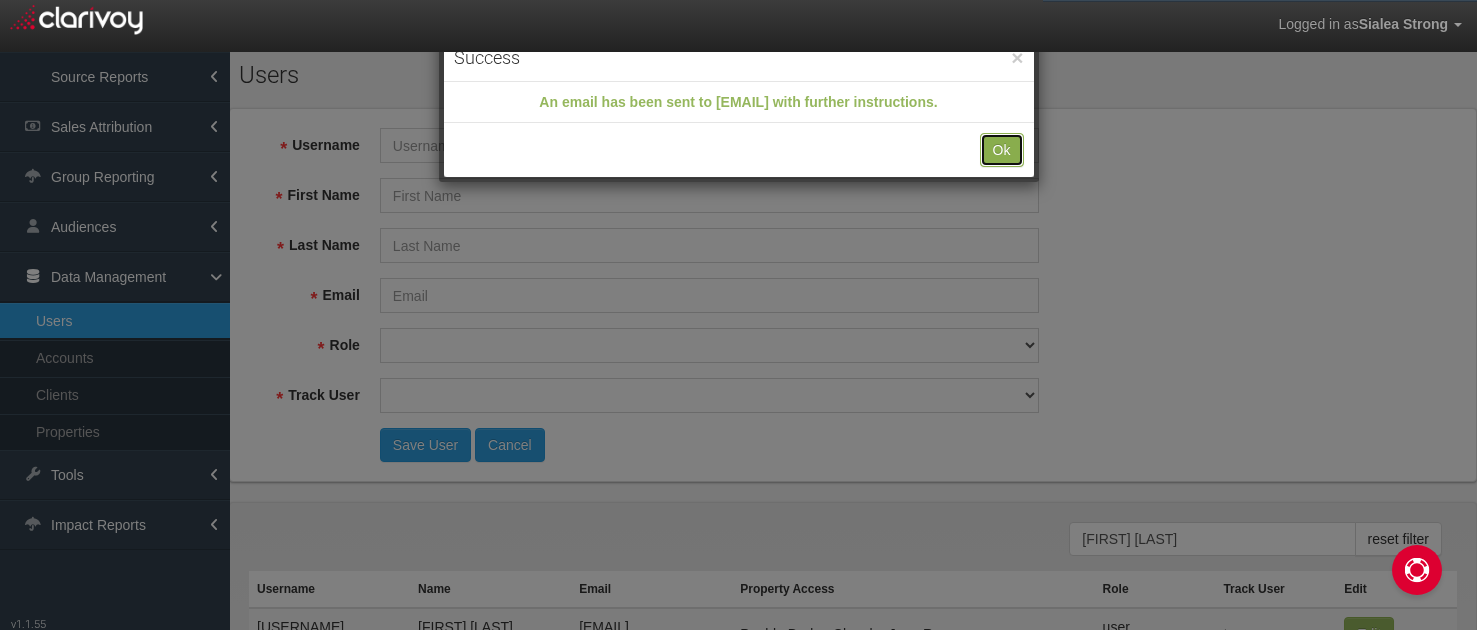click on "Ok" at bounding box center (1002, 150) 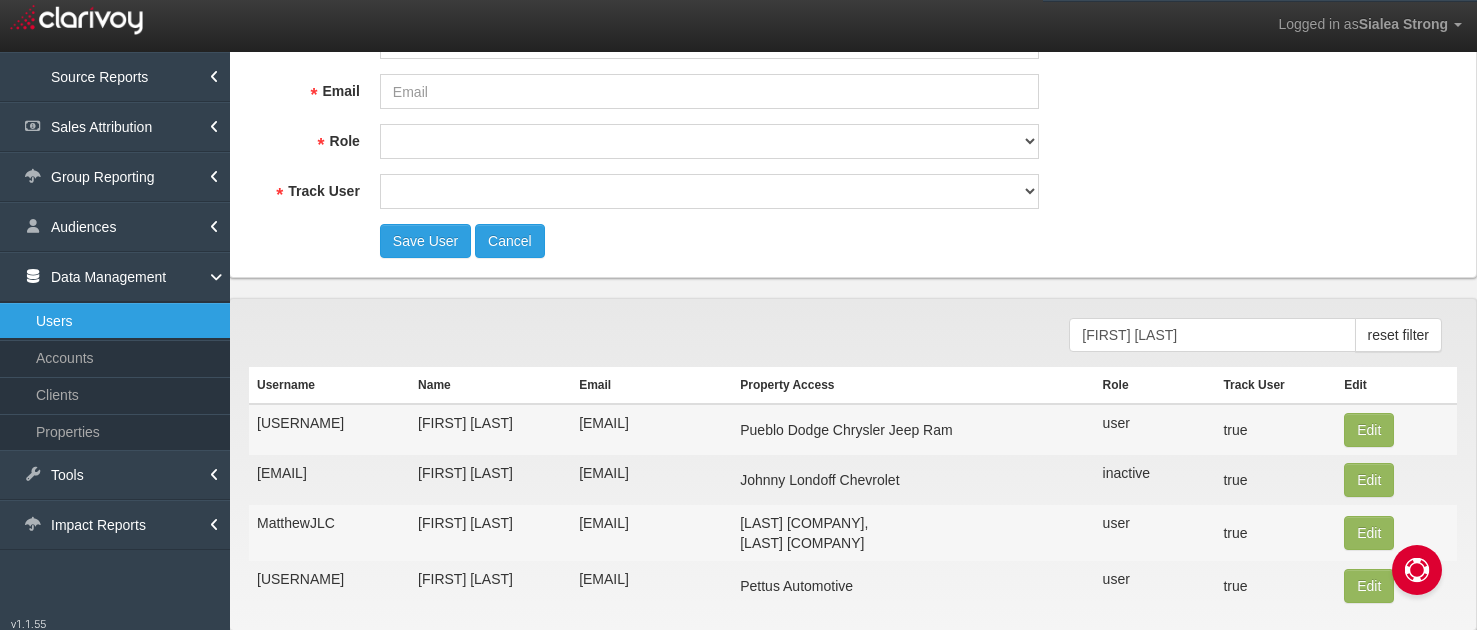 scroll, scrollTop: 271, scrollLeft: 0, axis: vertical 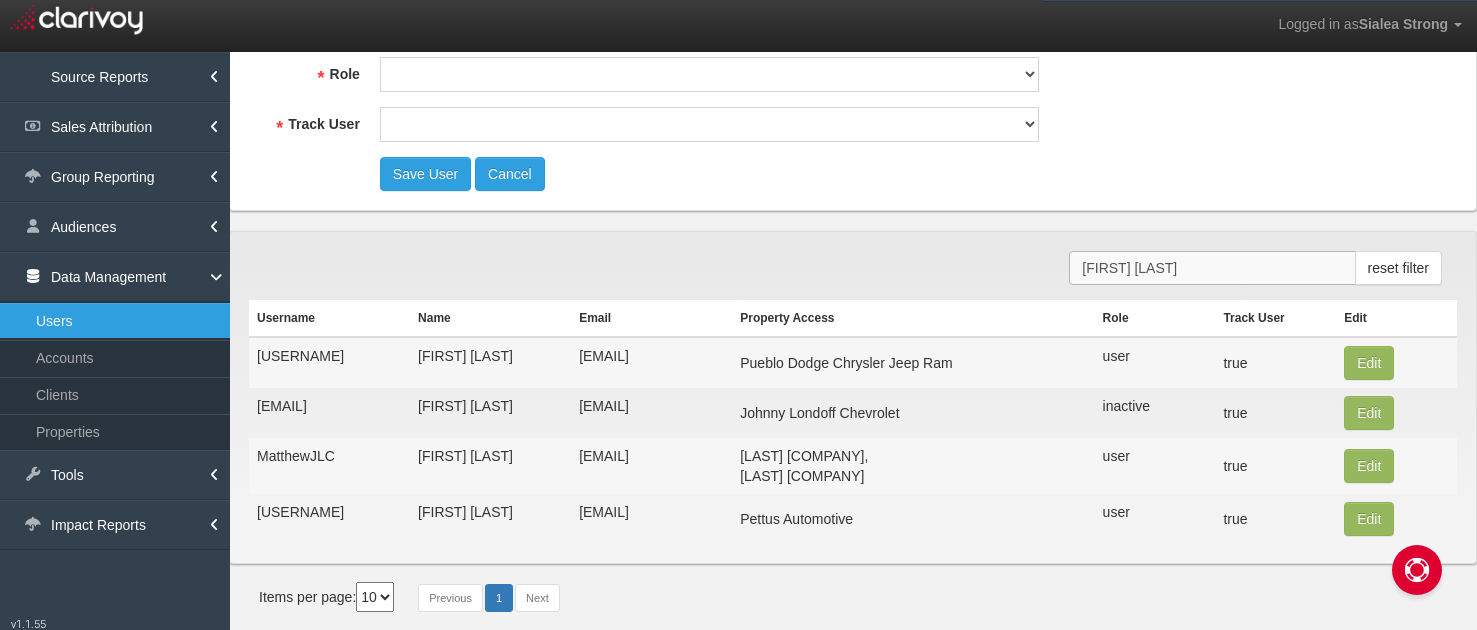 click on "[FIRST] [LAST]" at bounding box center [1212, 268] 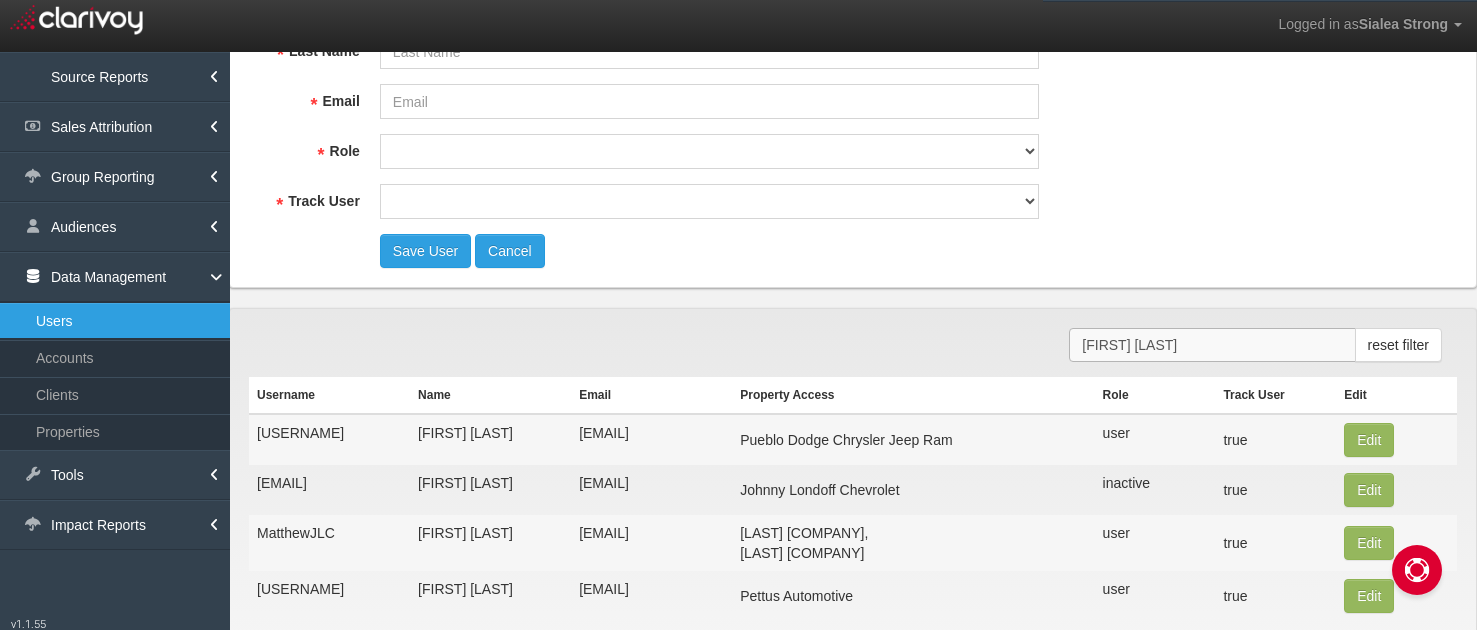 scroll, scrollTop: 0, scrollLeft: 0, axis: both 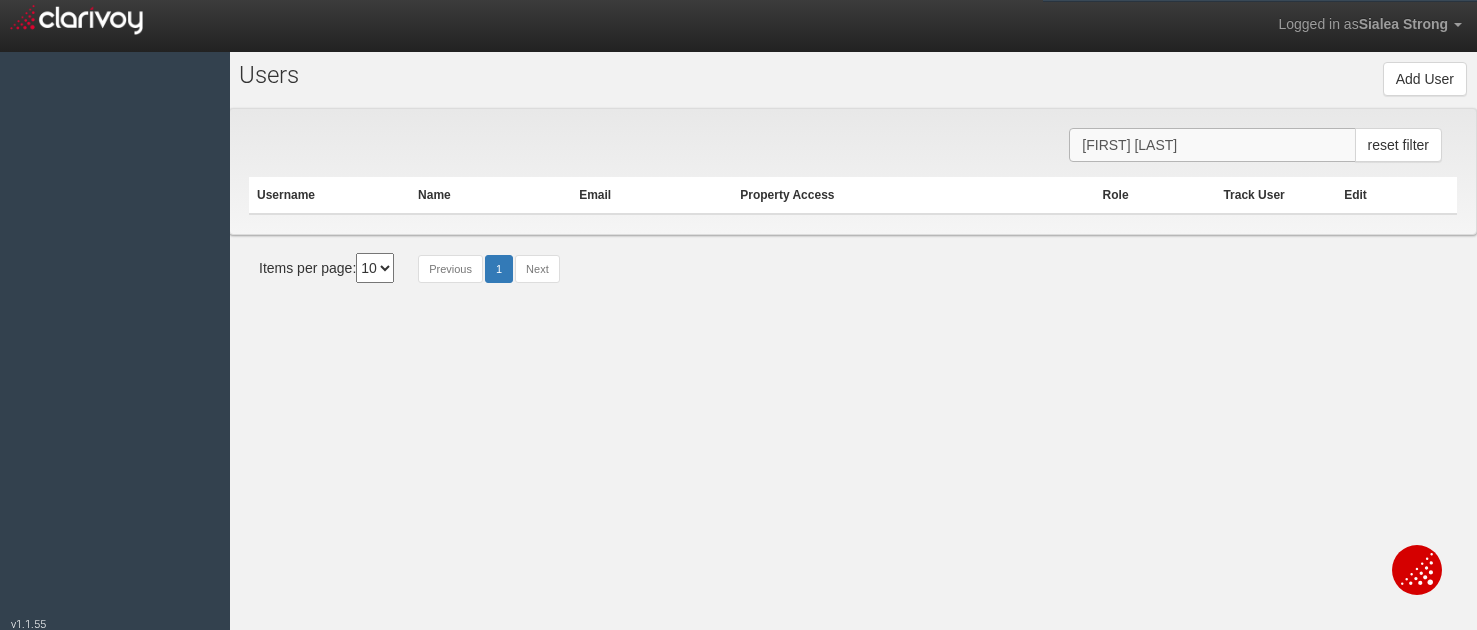 click on "[FIRST] [LAST]" at bounding box center (1212, 145) 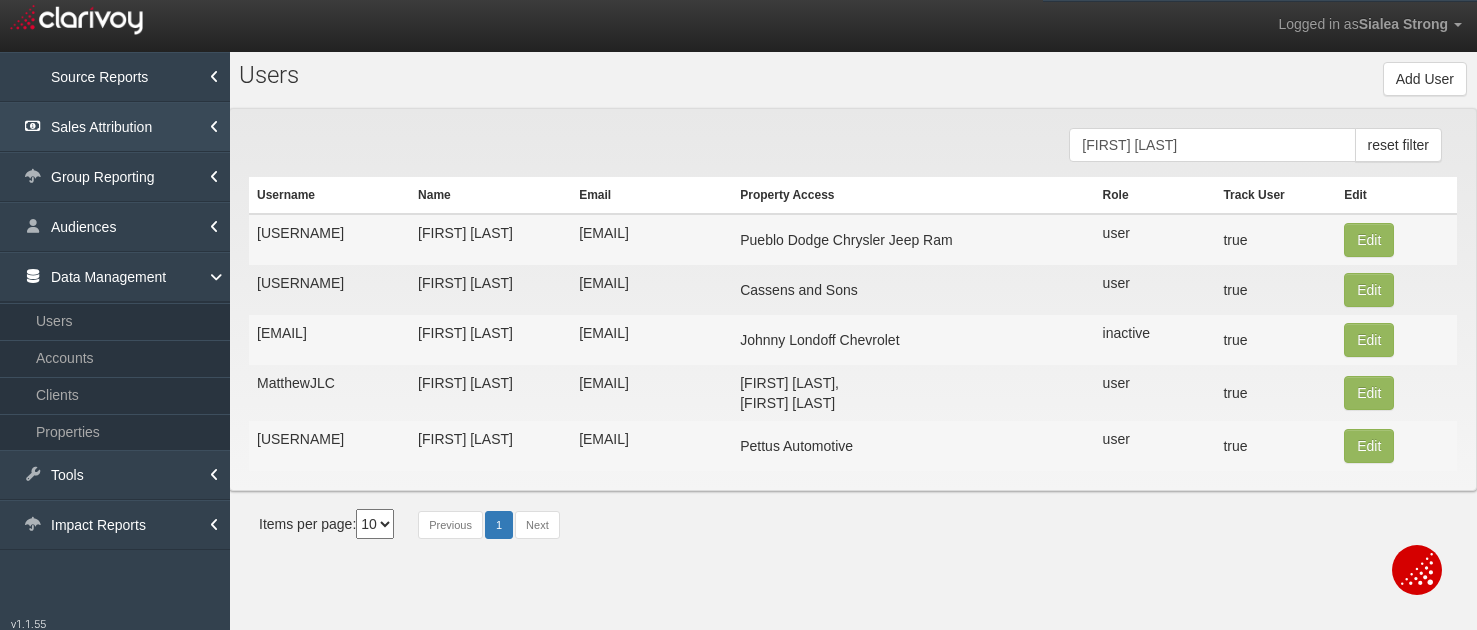click on "Sales Attribution" at bounding box center [115, 127] 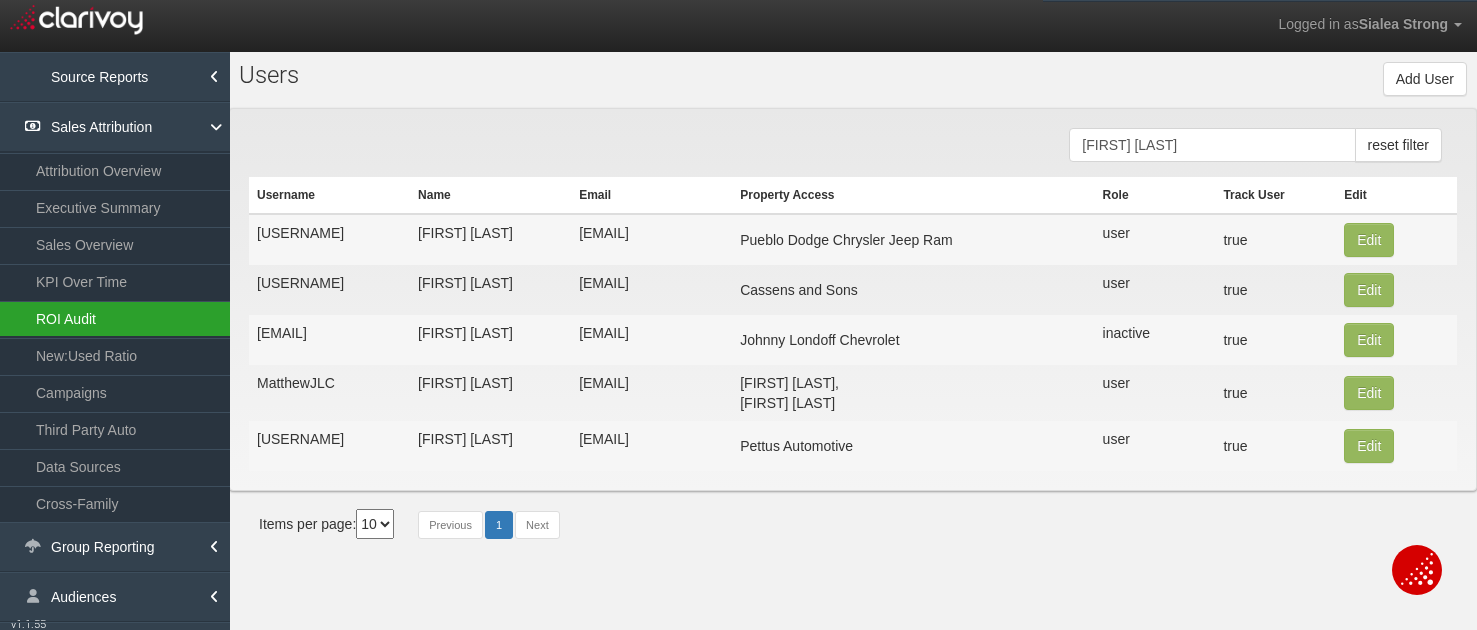 click on "ROI Audit" at bounding box center [115, 319] 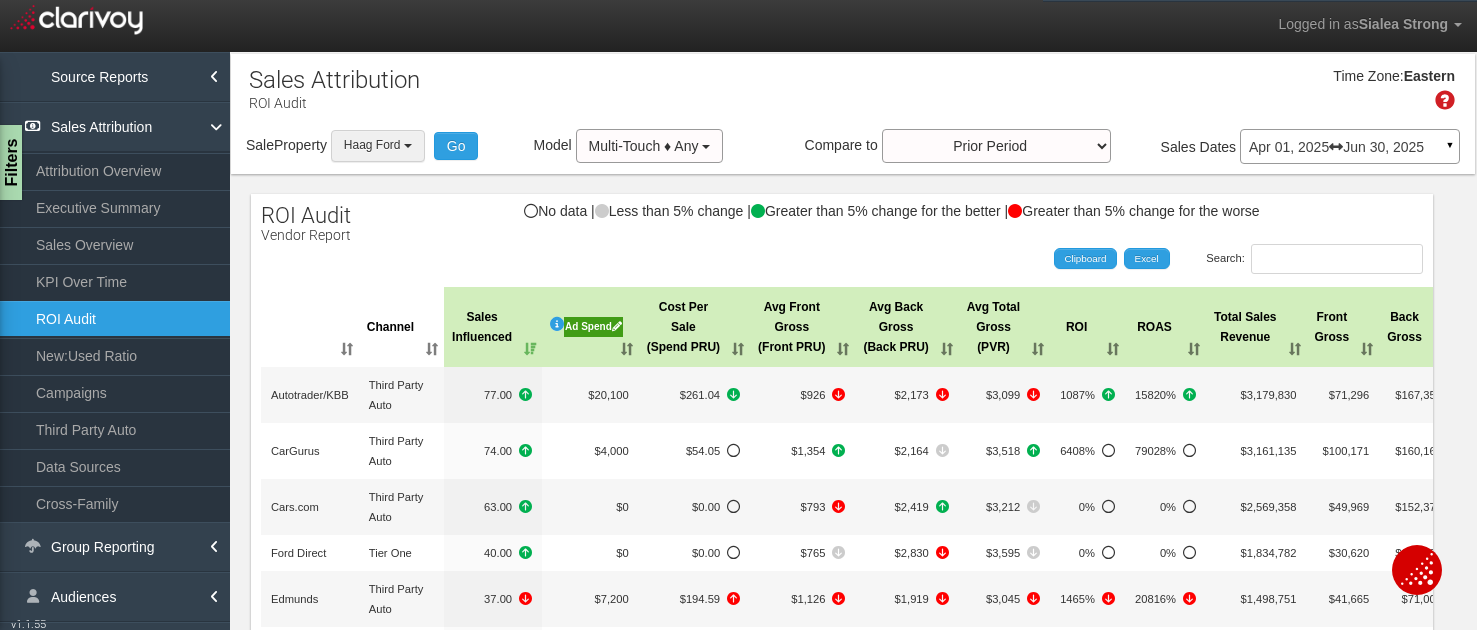 click on "Haag Ford" at bounding box center (372, 145) 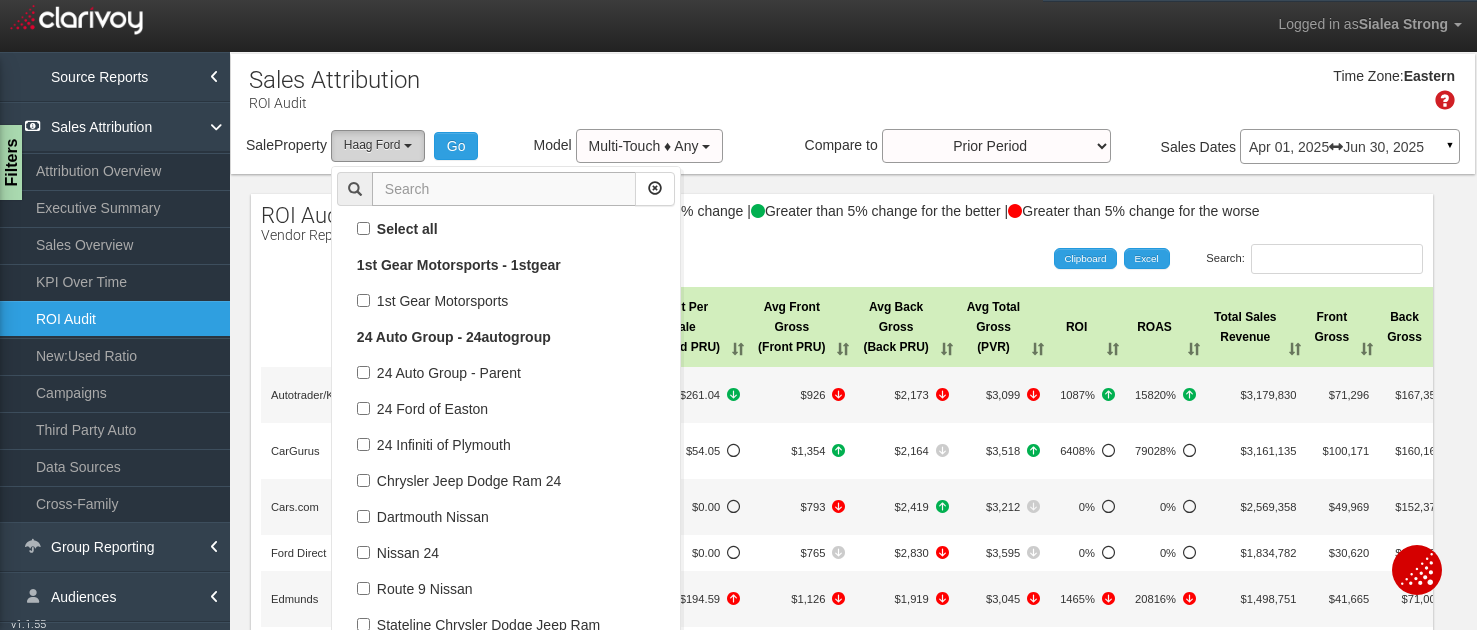 scroll, scrollTop: 50184, scrollLeft: 0, axis: vertical 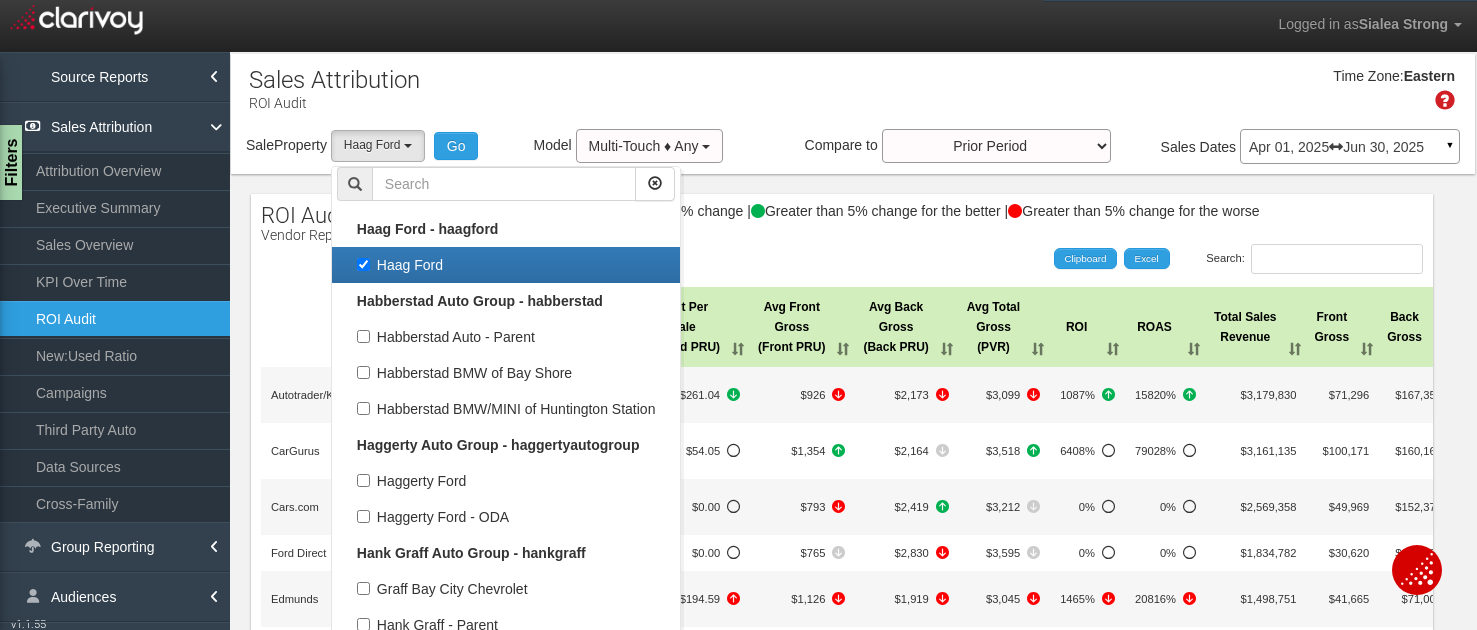 click on "Haag Ford" at bounding box center (506, 265) 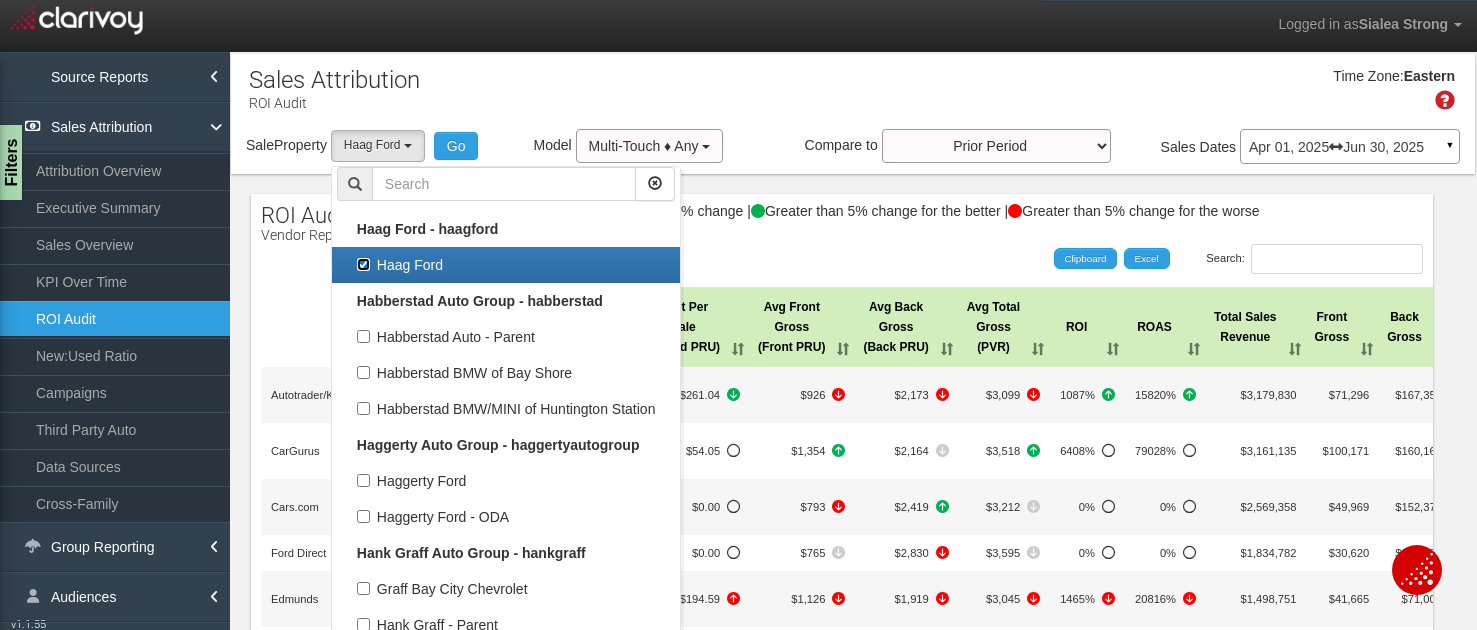click on "Haag Ford" at bounding box center (363, 264) 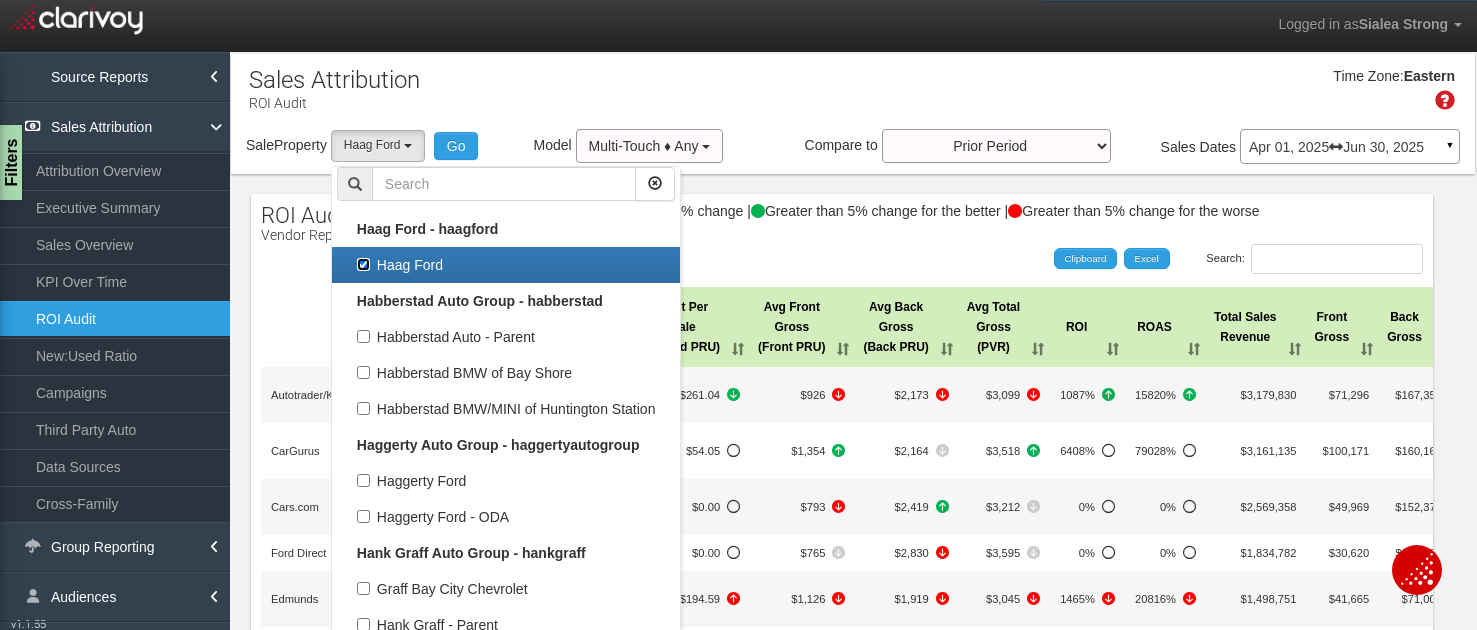checkbox on "false" 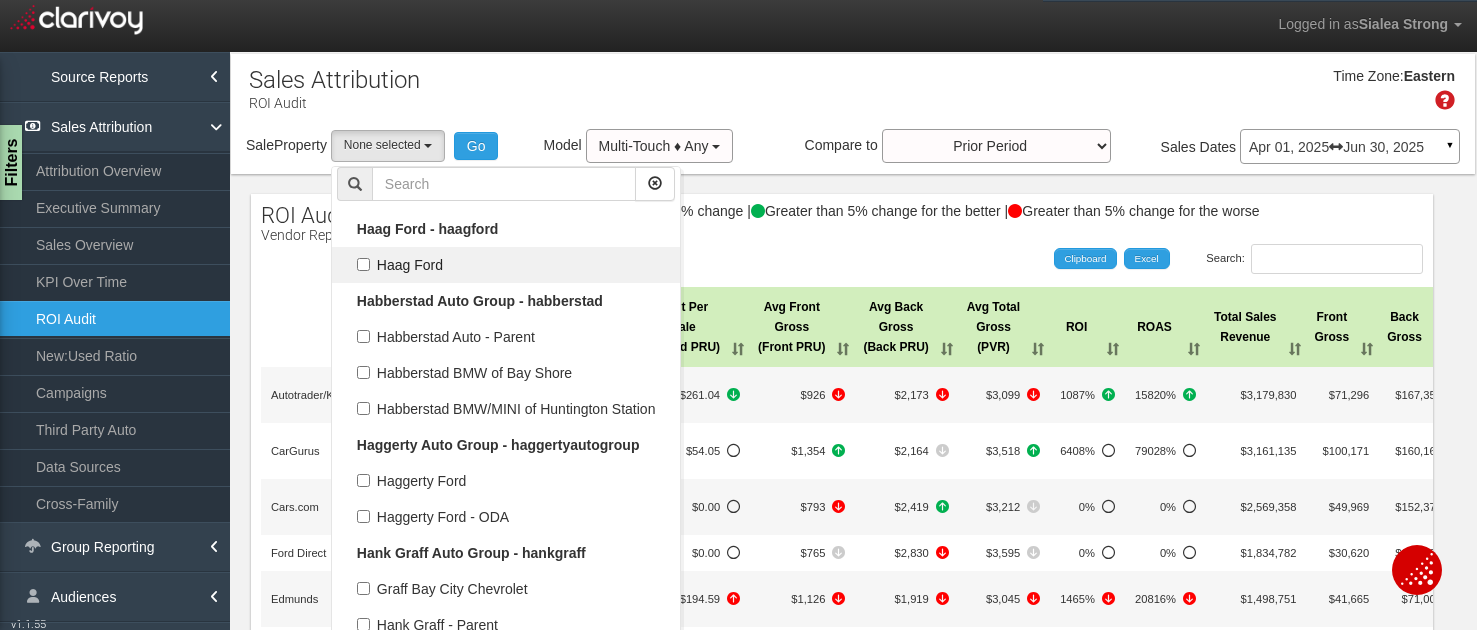 scroll, scrollTop: 25092, scrollLeft: 0, axis: vertical 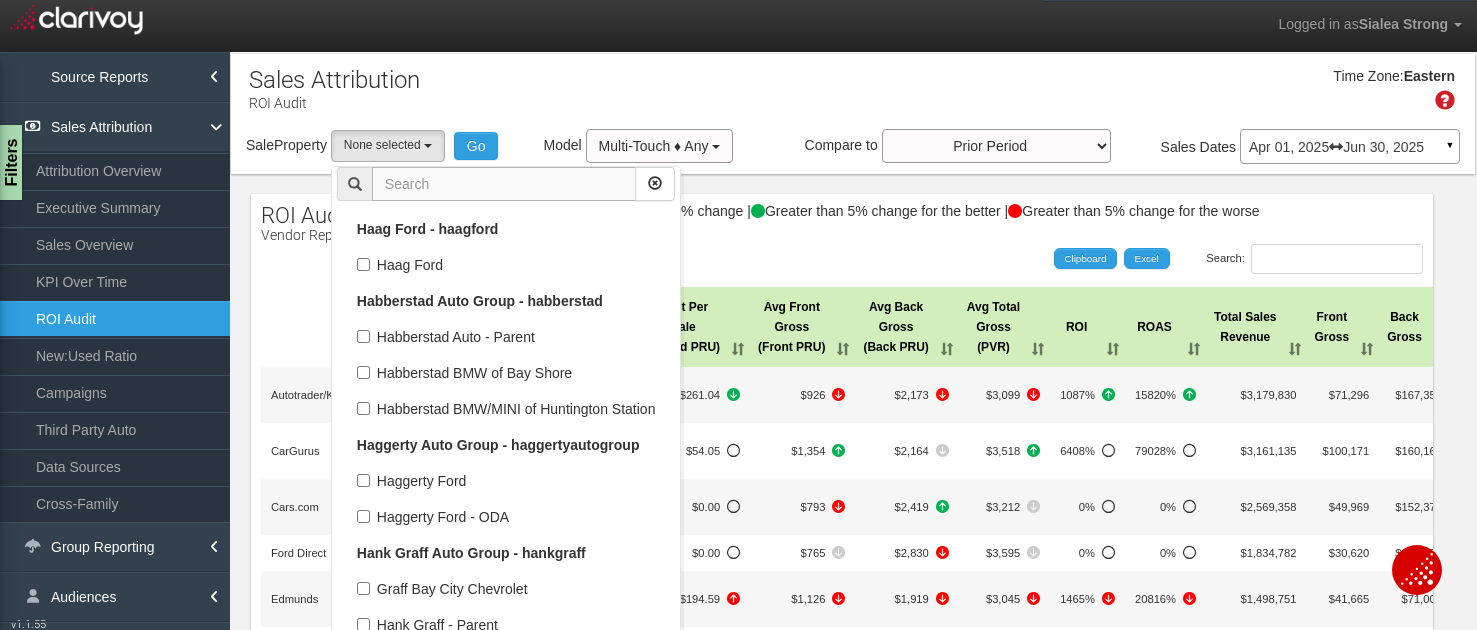 click at bounding box center [504, 184] 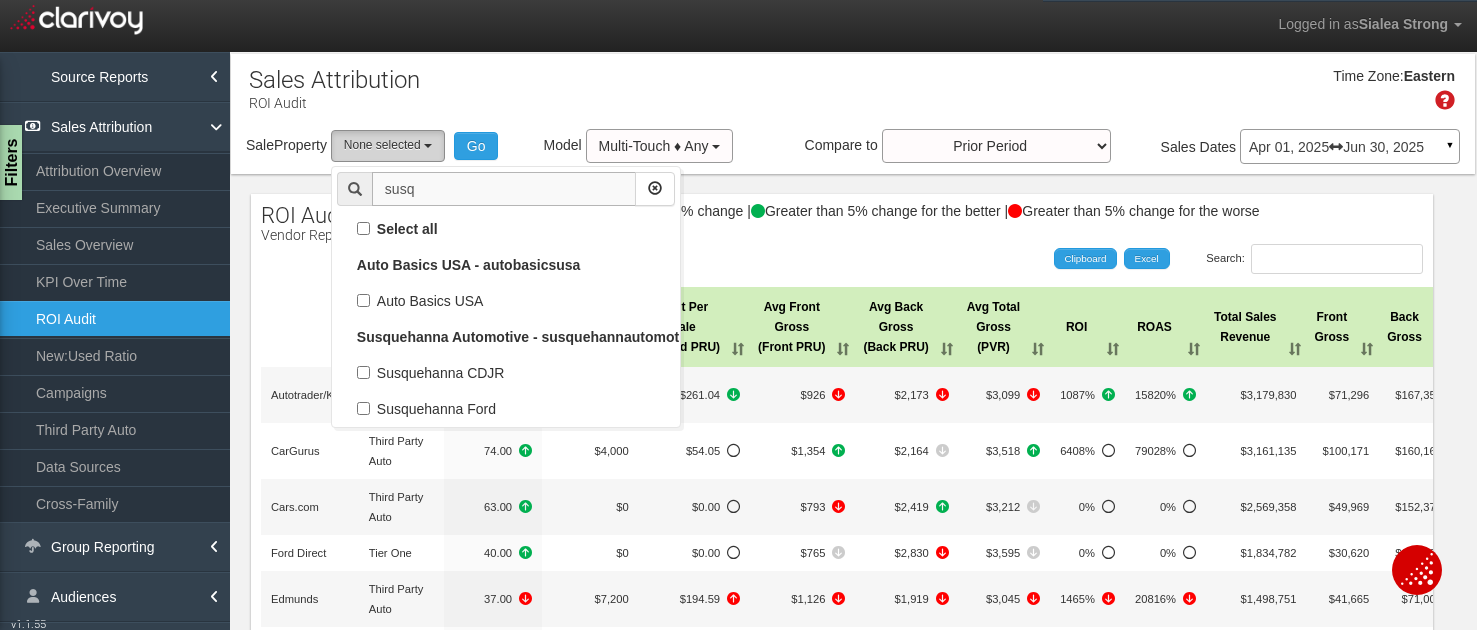 scroll, scrollTop: 0, scrollLeft: 0, axis: both 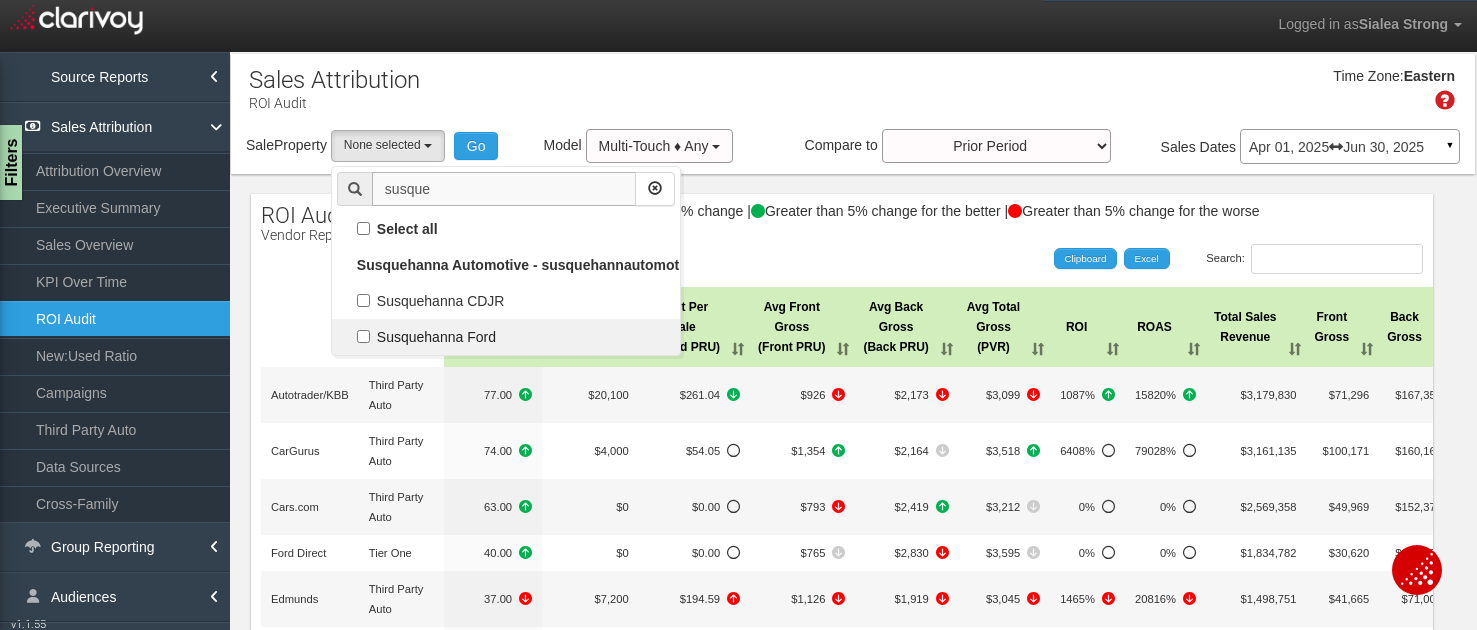 type on "susque" 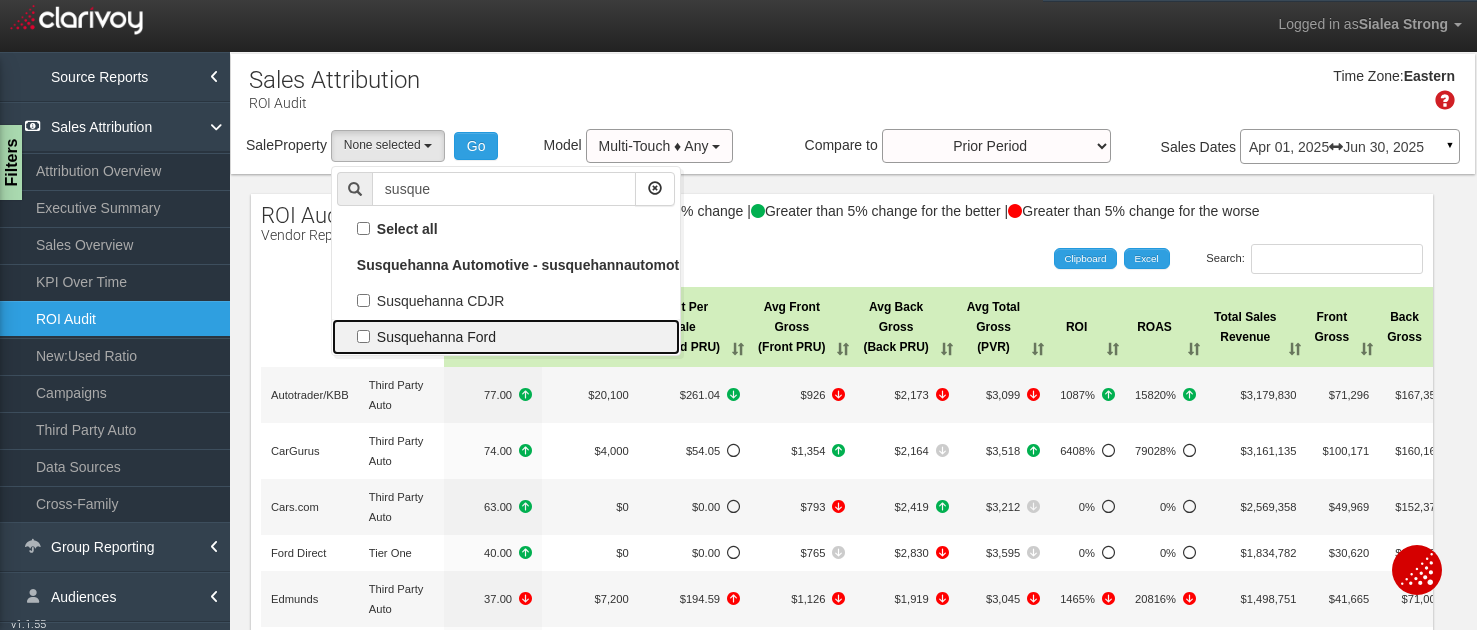 click on "Susquehanna Ford" at bounding box center [506, 229] 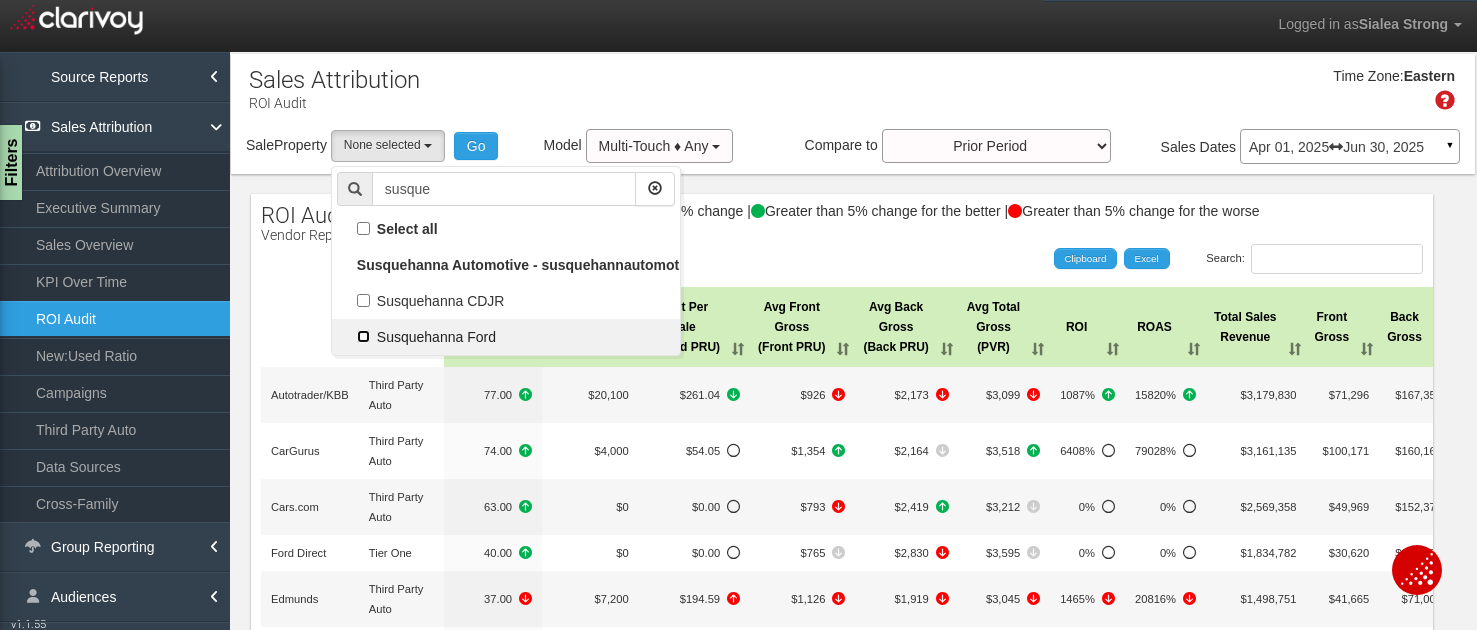 click on "Susquehanna Ford" at bounding box center [363, 228] 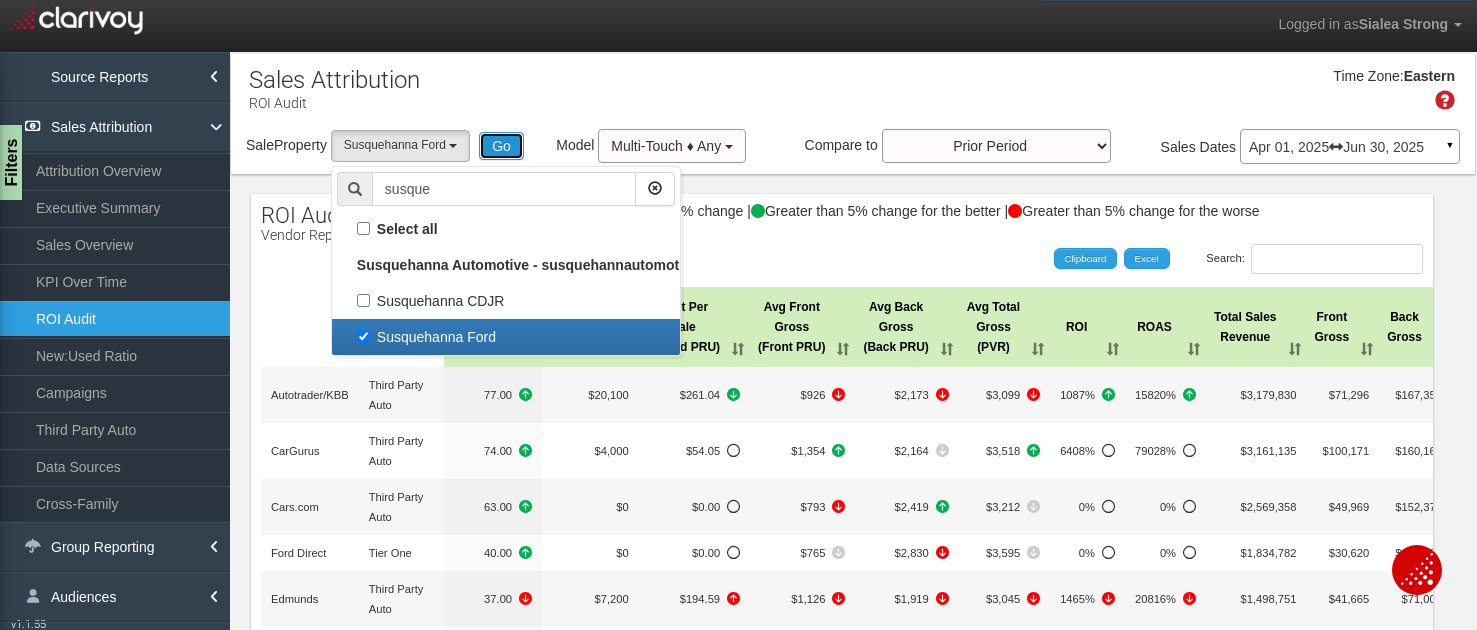 click on "Go" at bounding box center (501, 146) 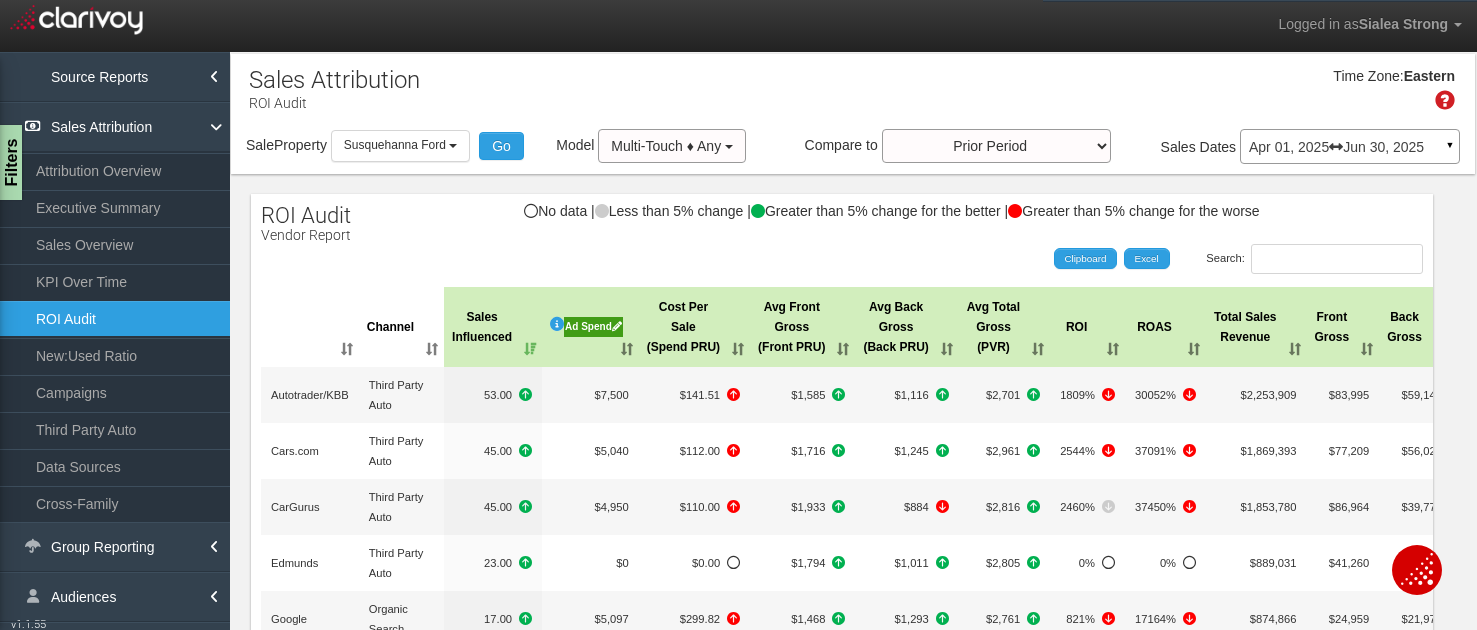 click on "Ad Spend" at bounding box center [593, 327] 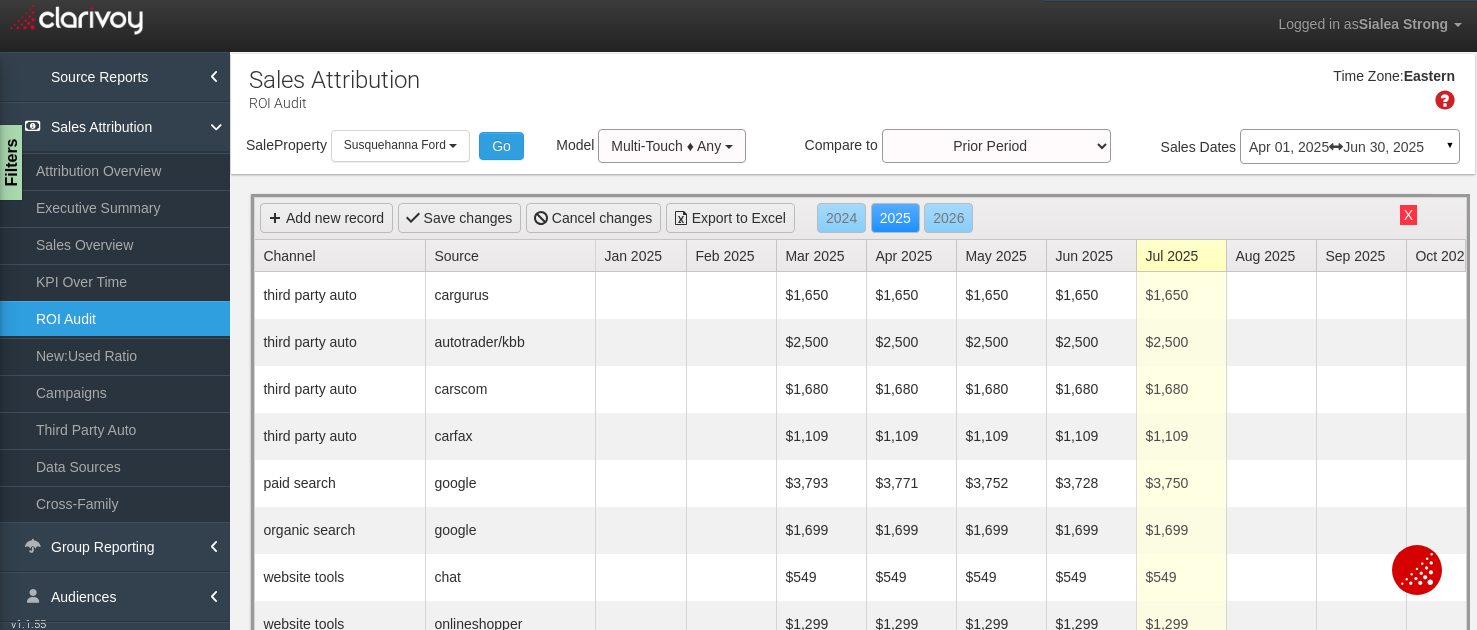 click on "X" at bounding box center [1408, 215] 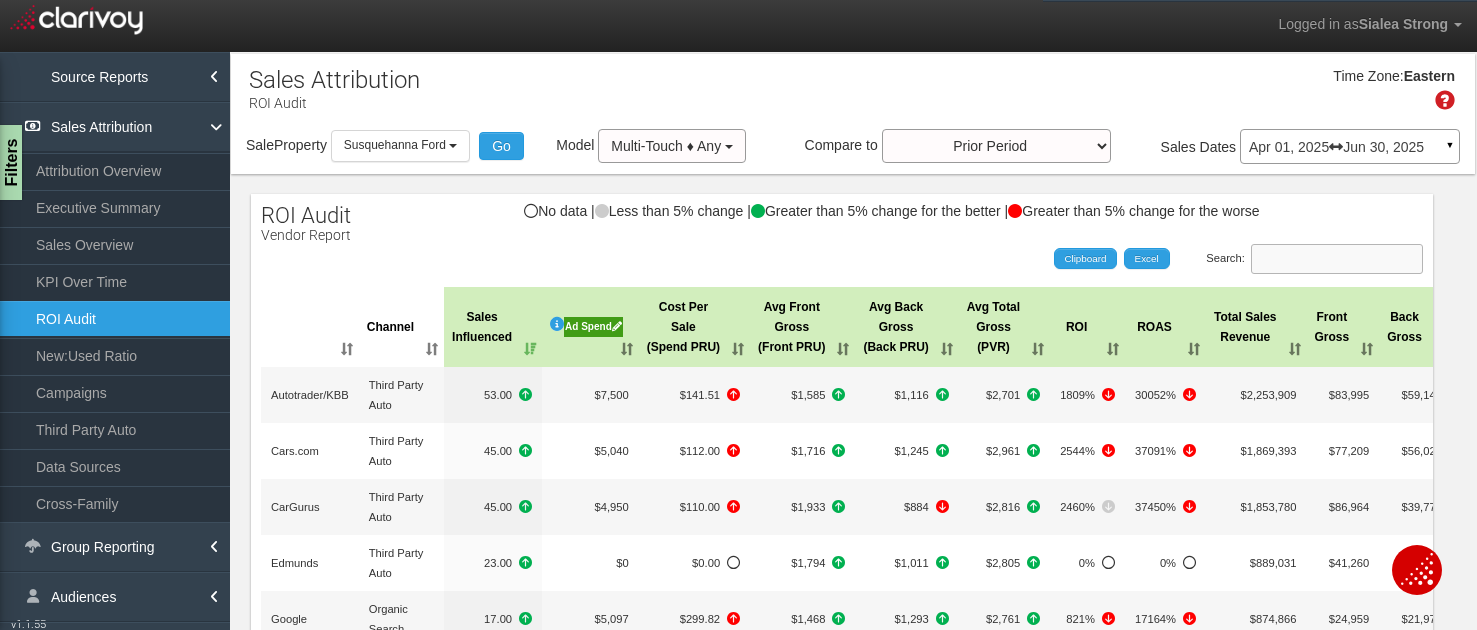 click on "Search:" at bounding box center (1337, 259) 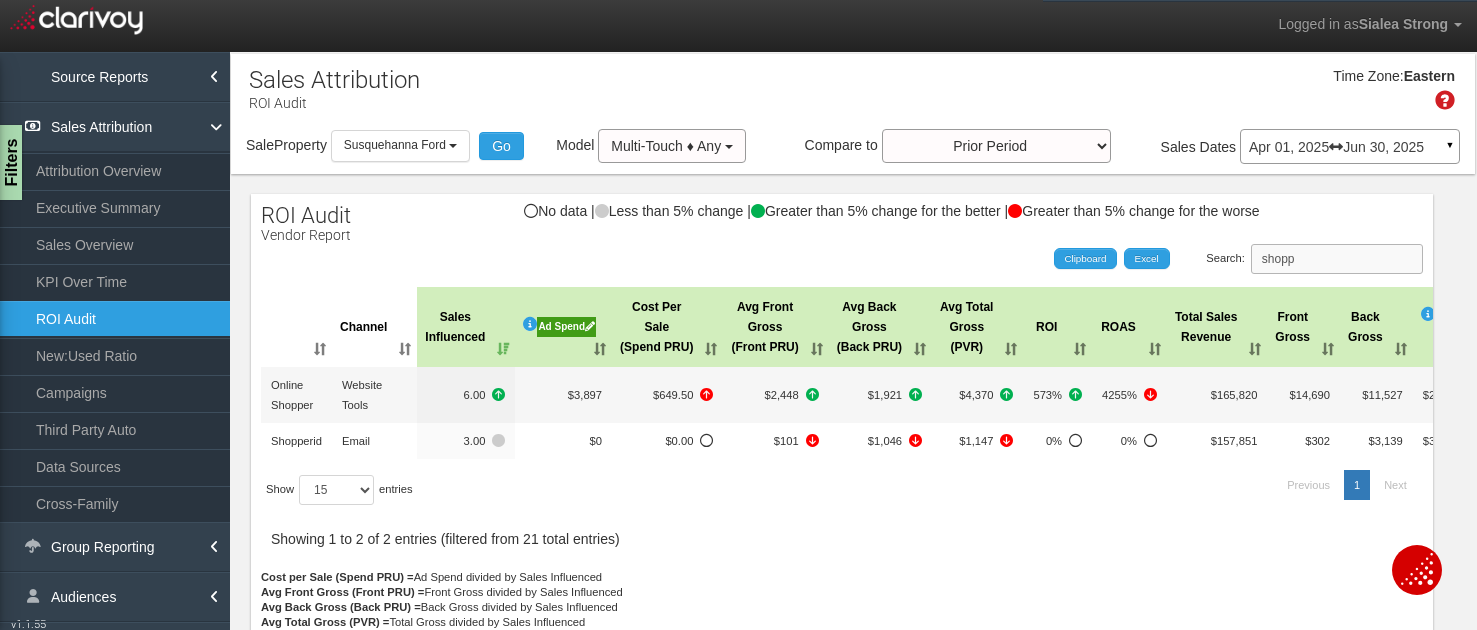 drag, startPoint x: 1335, startPoint y: 255, endPoint x: 1211, endPoint y: 254, distance: 124.004036 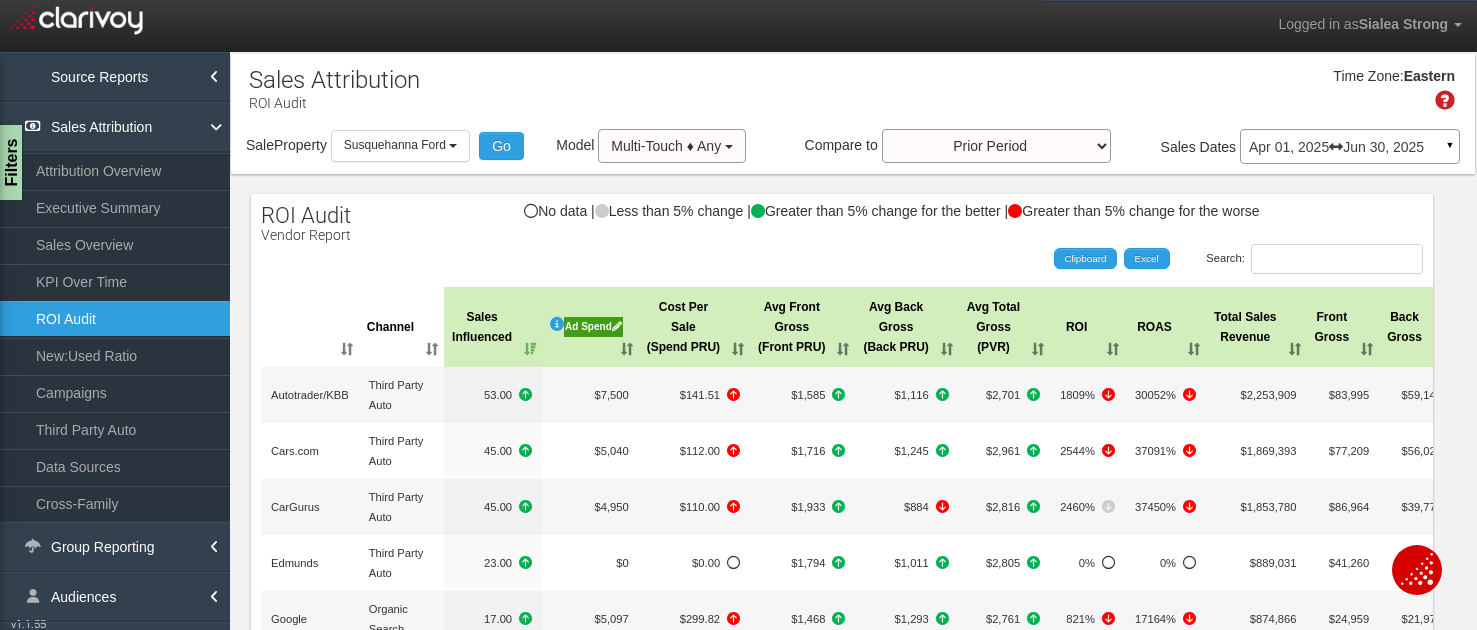 click on "Ad Spend" at bounding box center [593, 327] 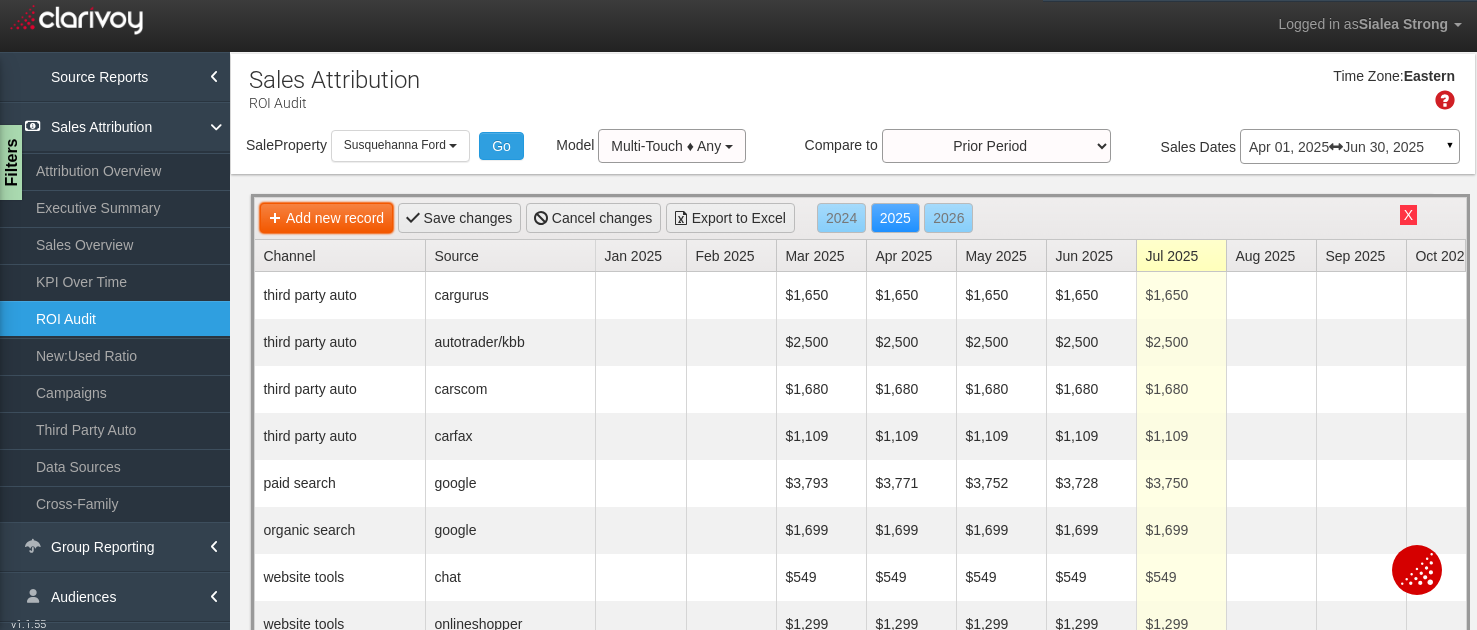click on "Add new record" at bounding box center [326, 218] 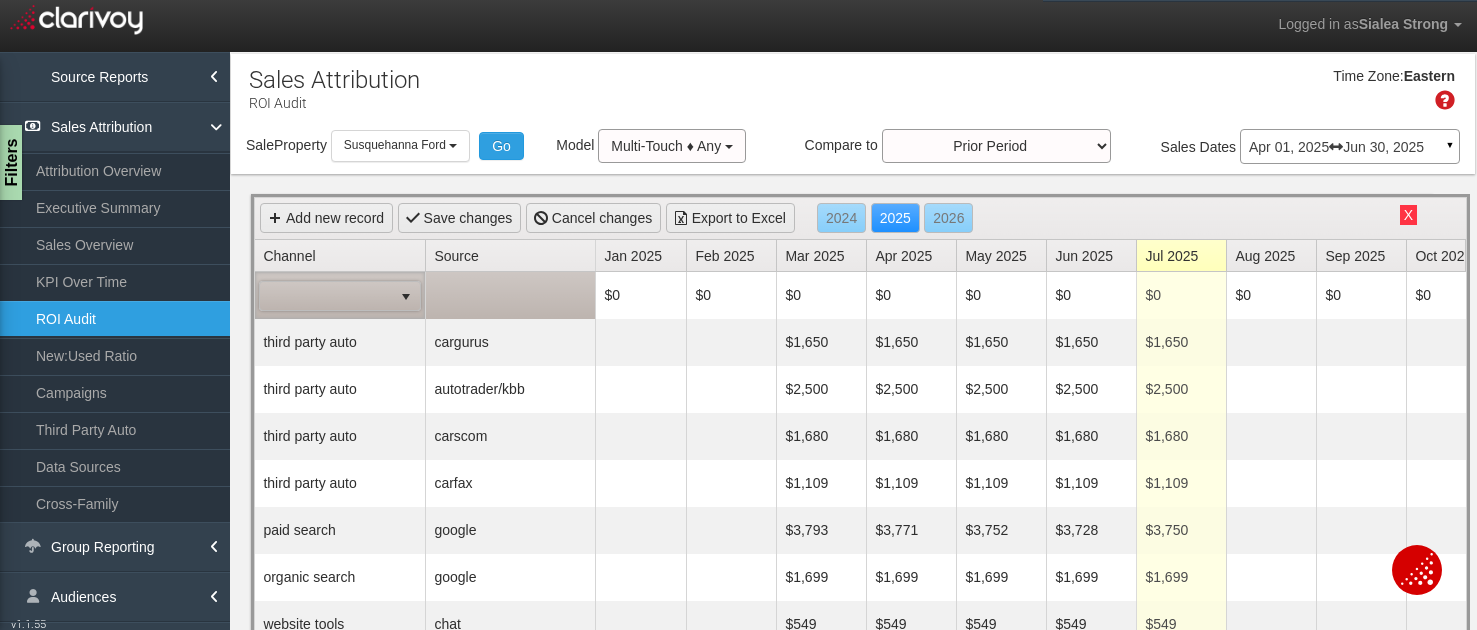 click at bounding box center (326, 296) 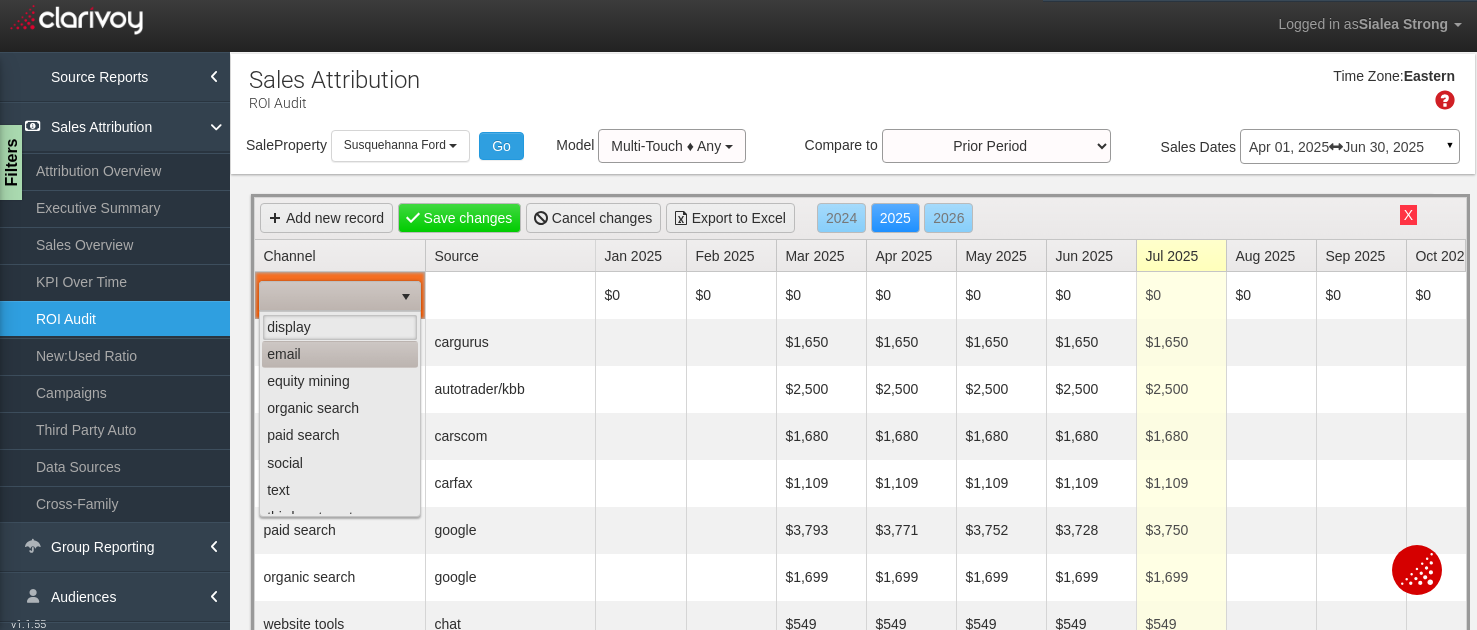 click on "email" at bounding box center [340, 354] 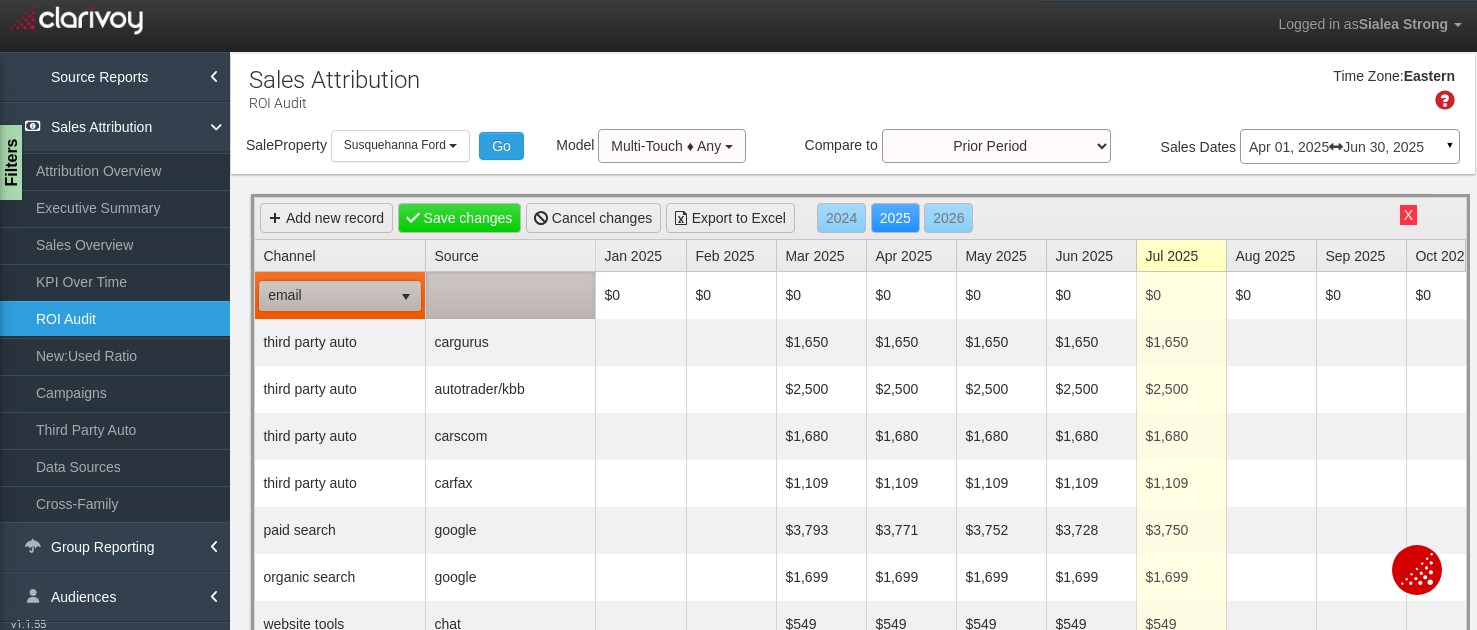 click at bounding box center [510, 295] 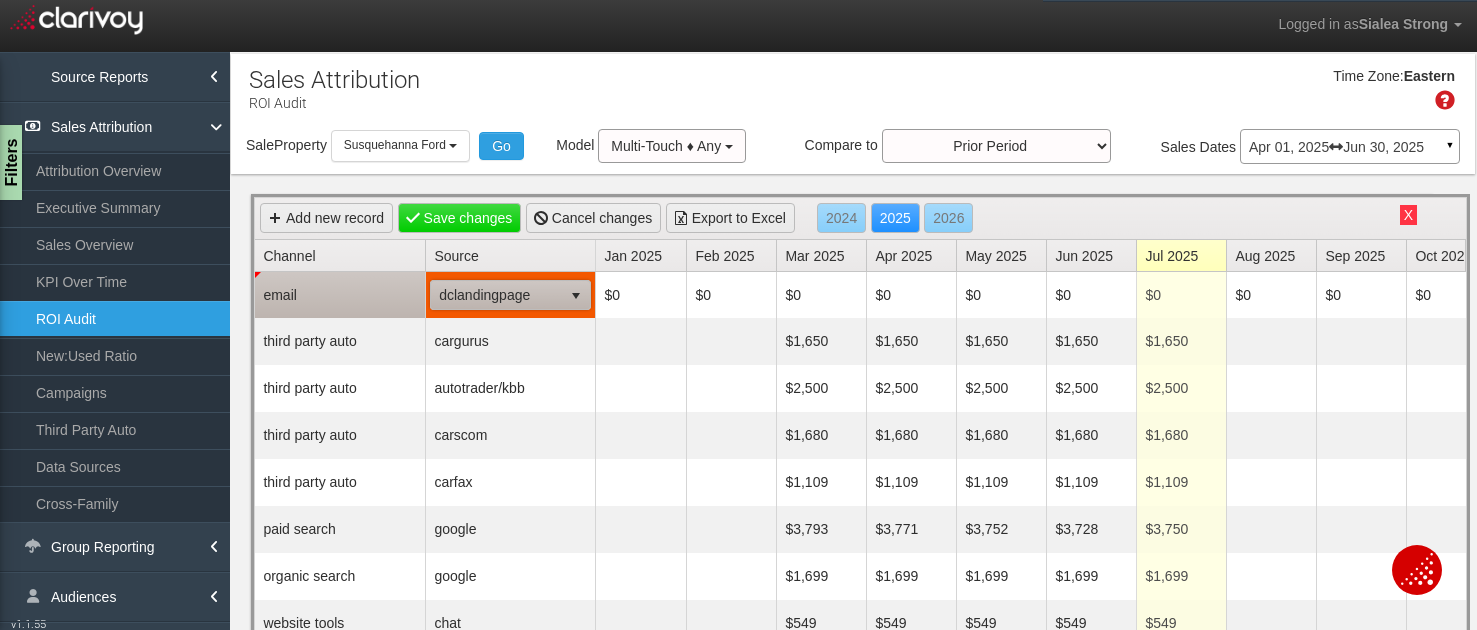 click on "dclandingpage" at bounding box center [496, 295] 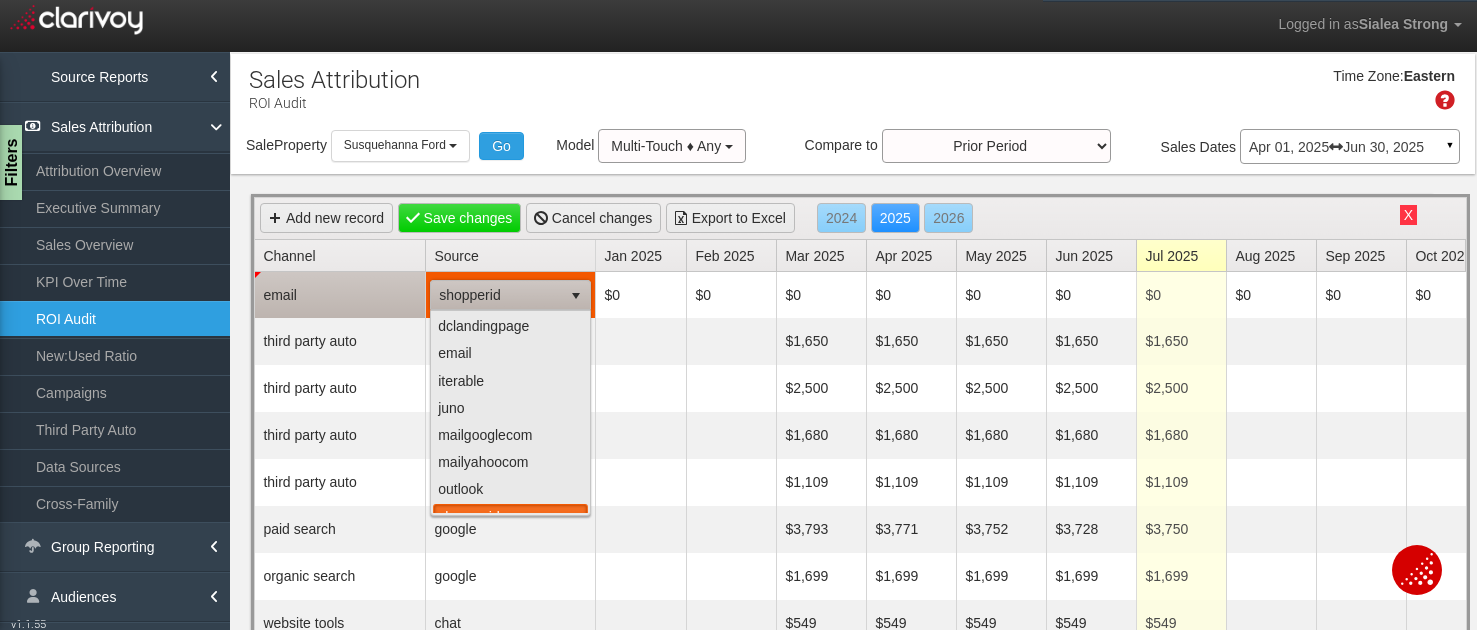 scroll, scrollTop: 17, scrollLeft: 0, axis: vertical 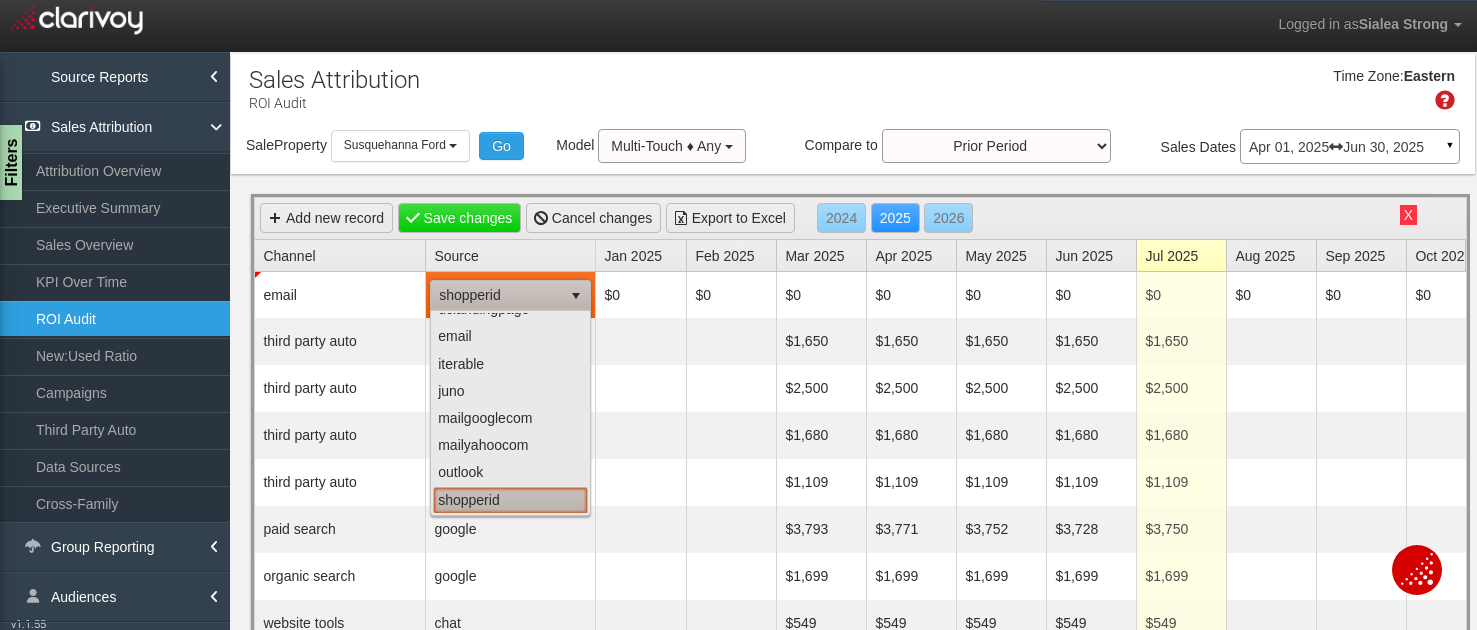 click on "shopperid" at bounding box center (510, 500) 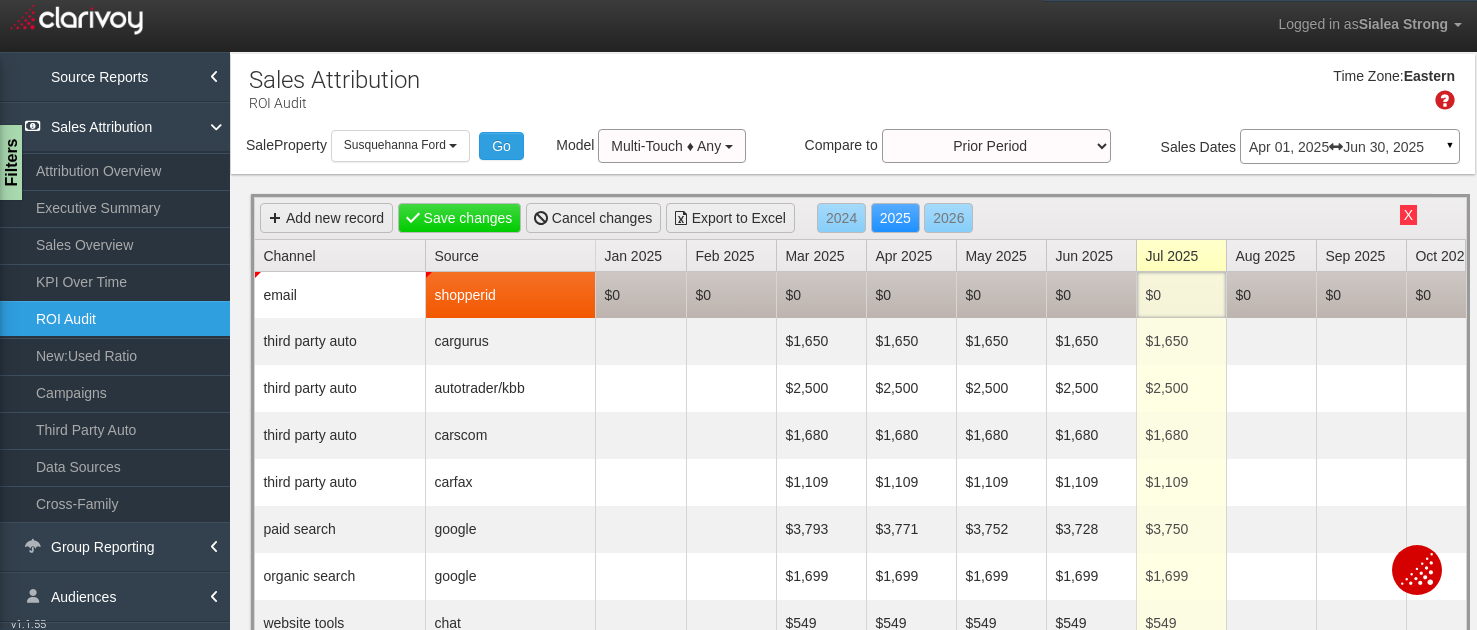 click on "$0" at bounding box center (1181, 295) 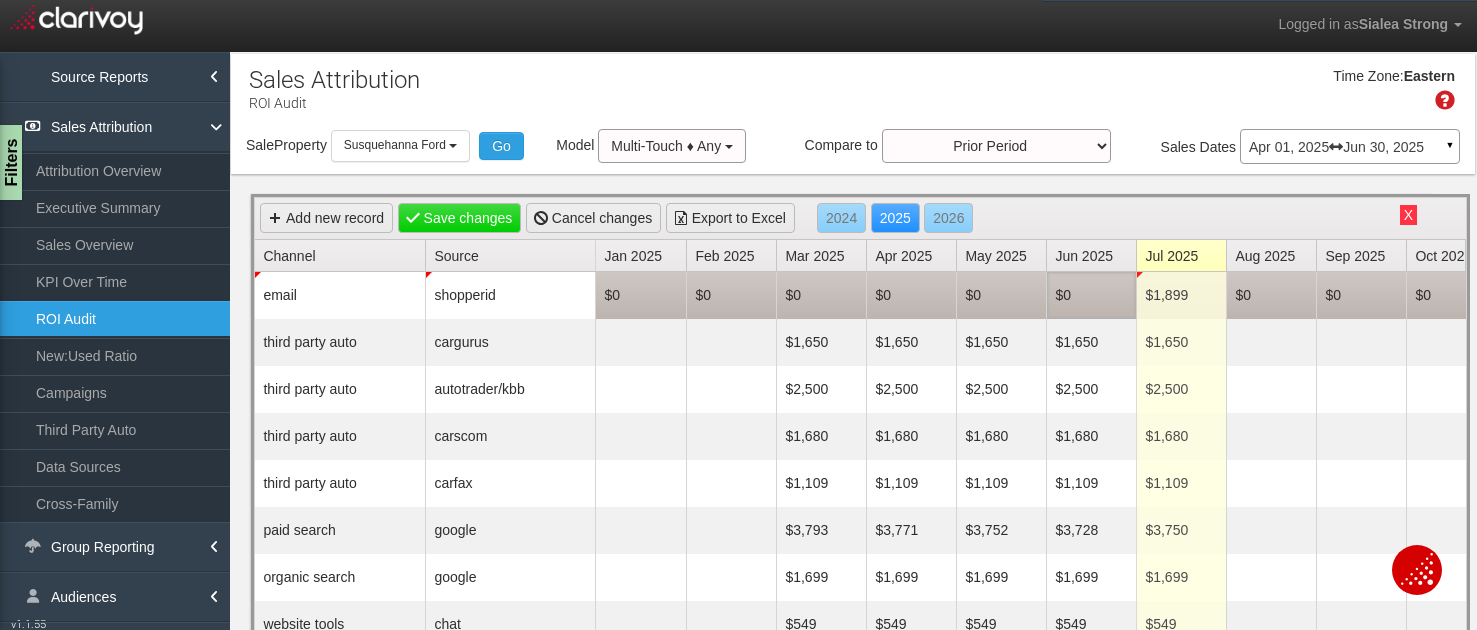 click on "$0" at bounding box center (1091, 295) 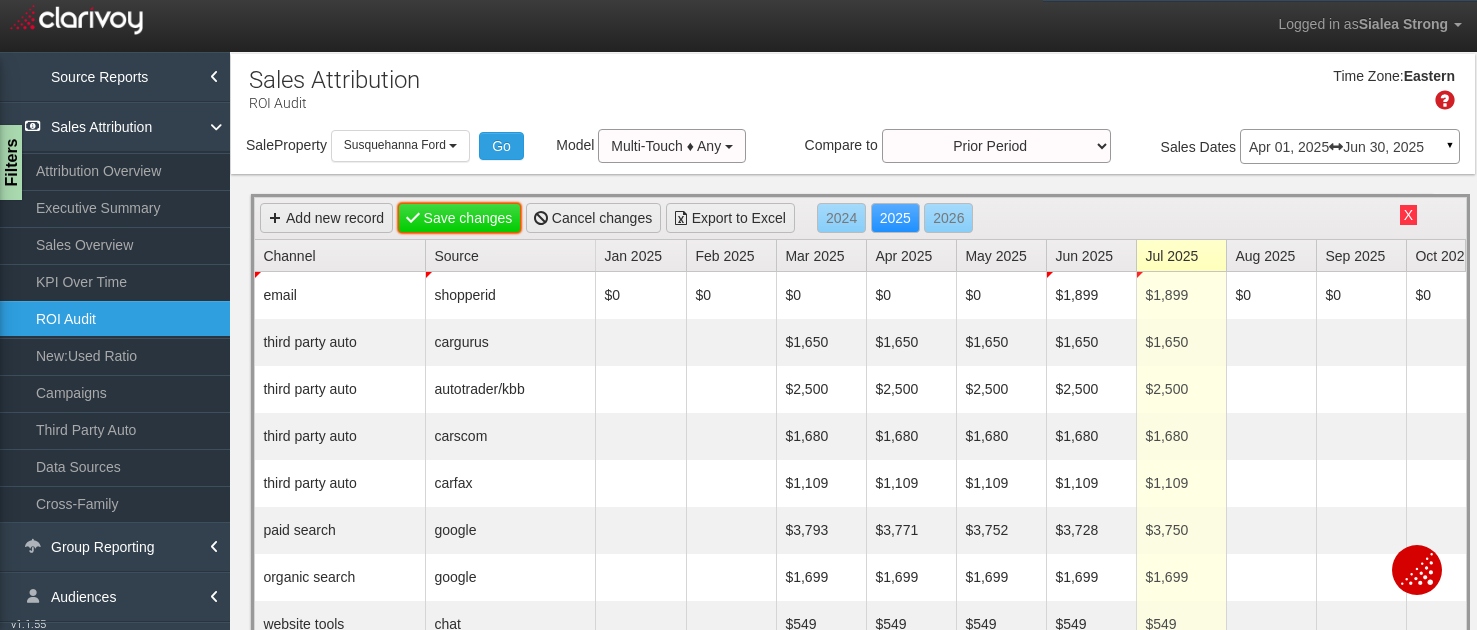 click on "Save changes" at bounding box center [460, 218] 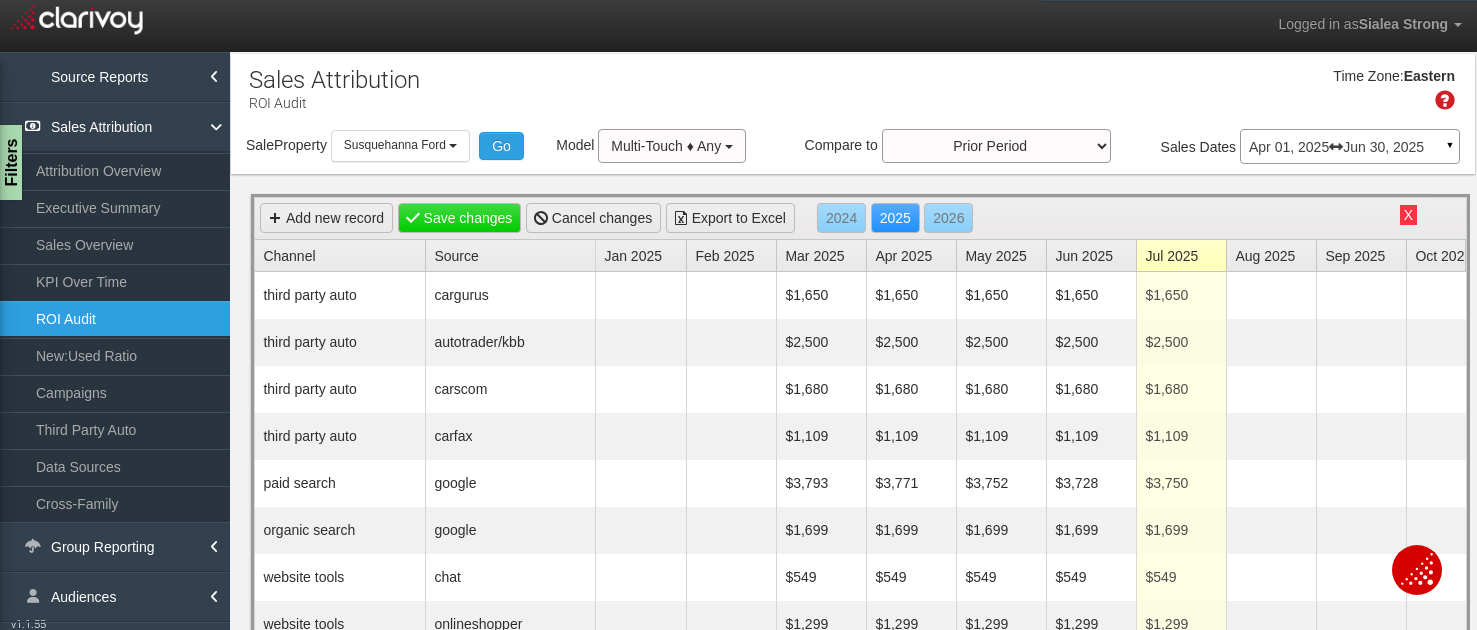 click on "X" at bounding box center (1408, 215) 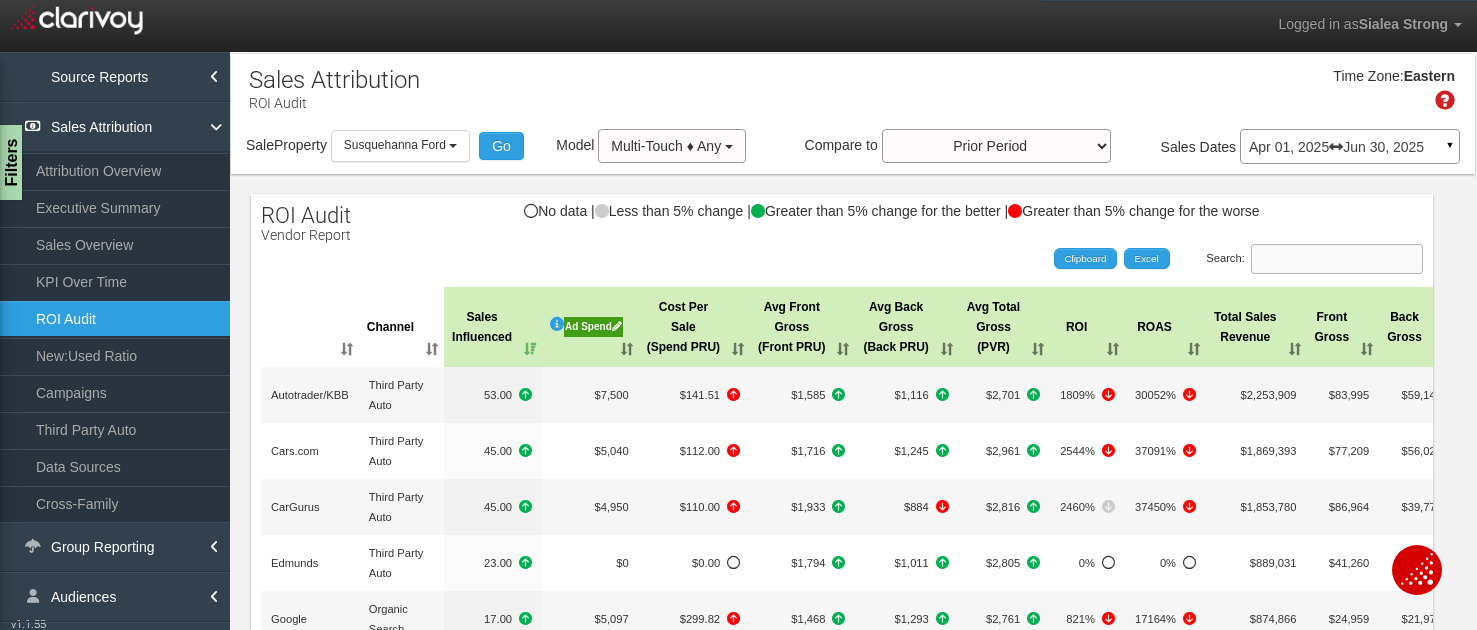 click on "Search:" at bounding box center [1337, 259] 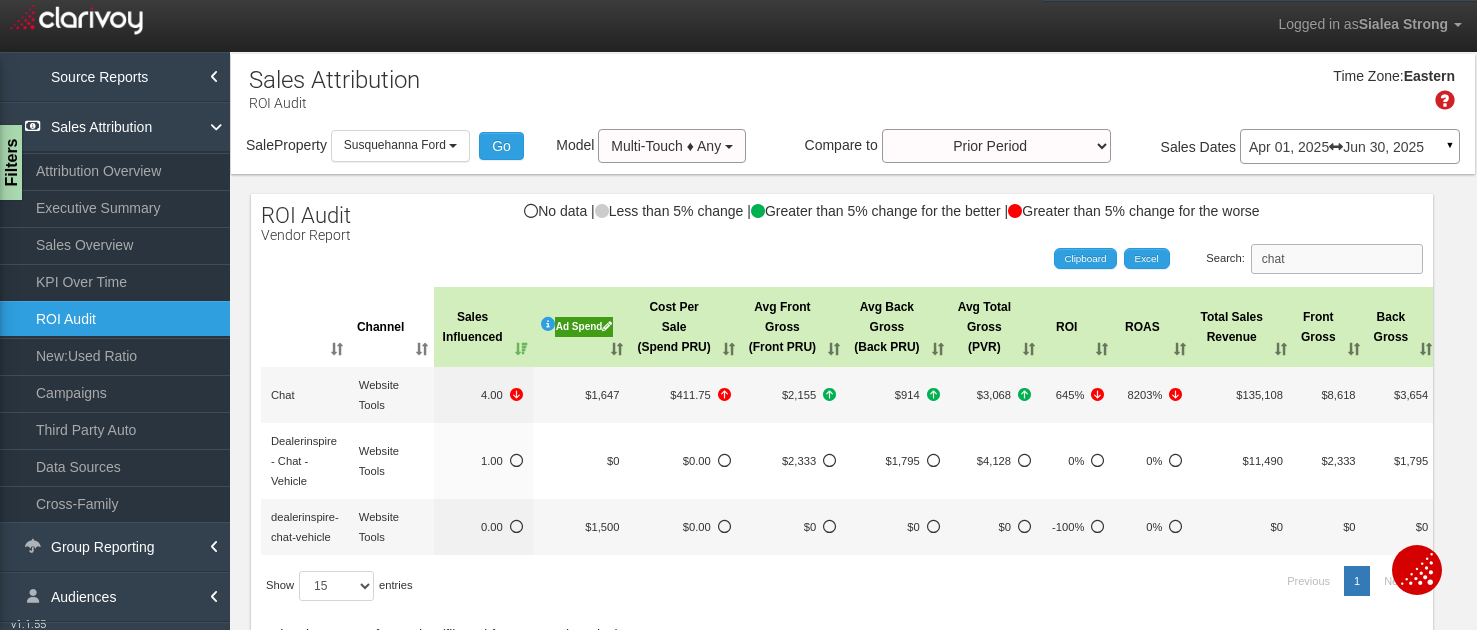type on "chat" 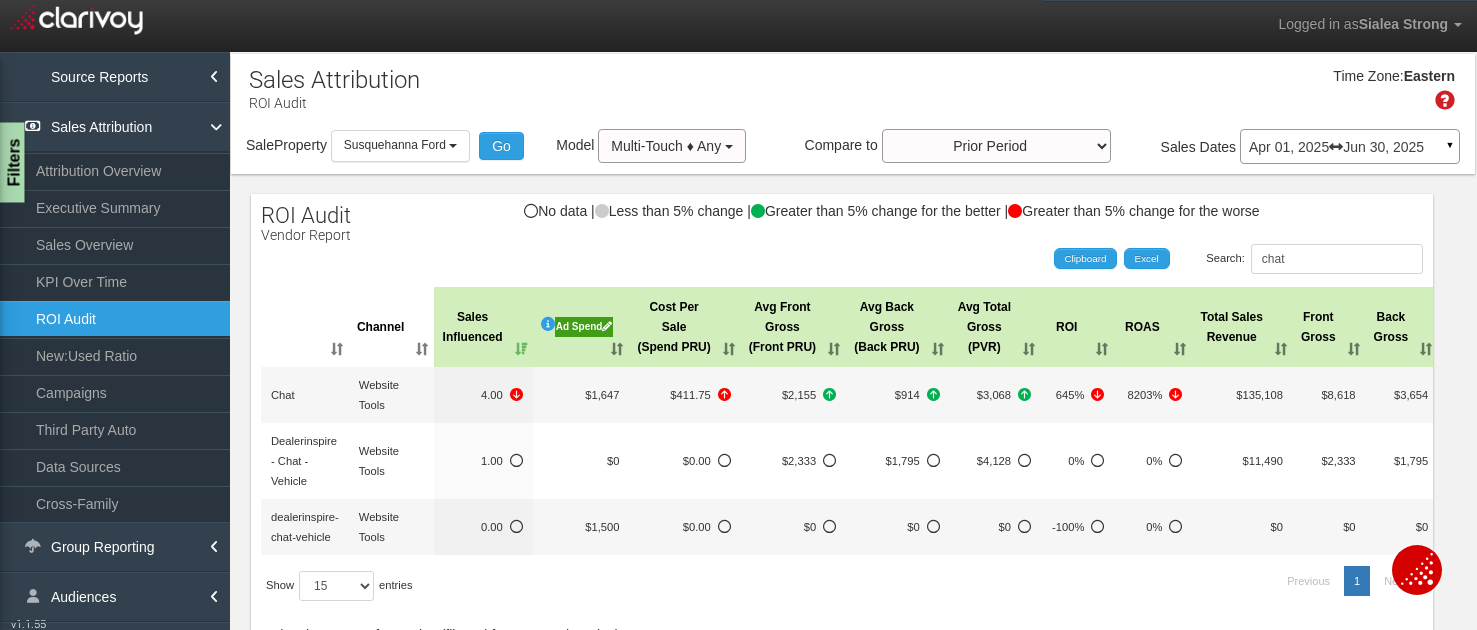 click on "Filters" at bounding box center (12, 163) 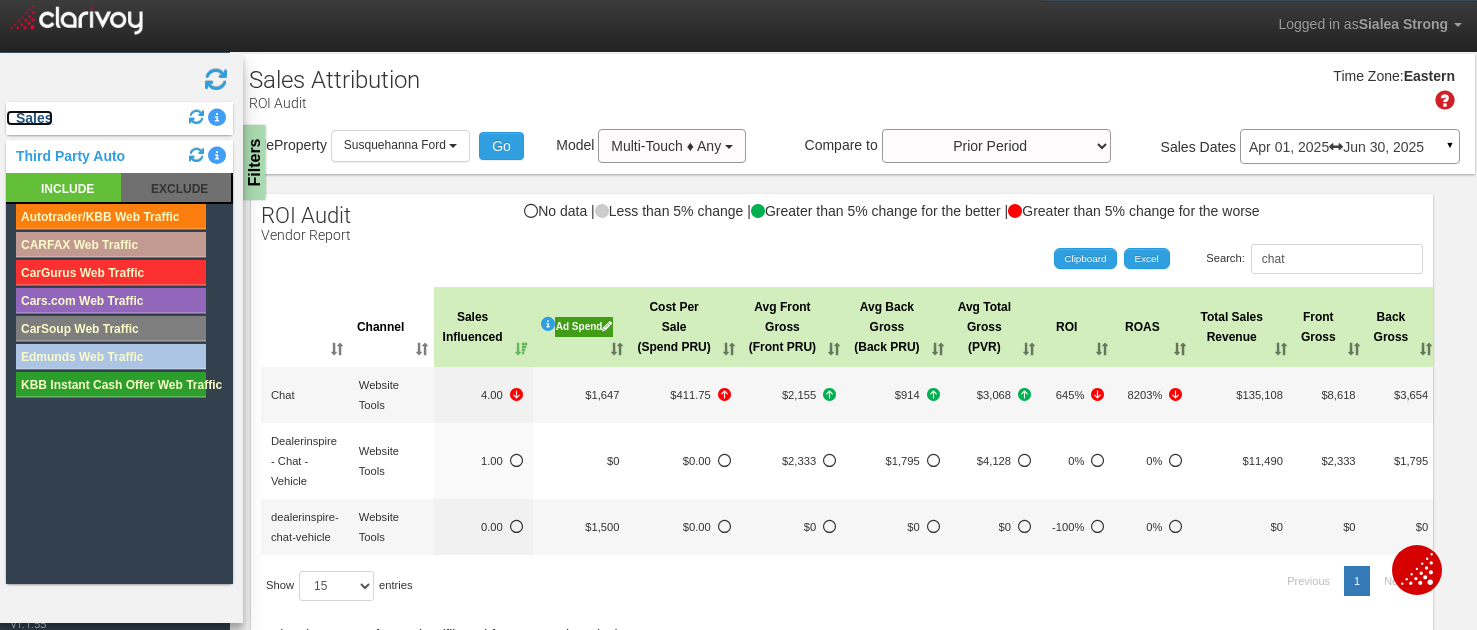 click on "Sales" at bounding box center [29, 118] 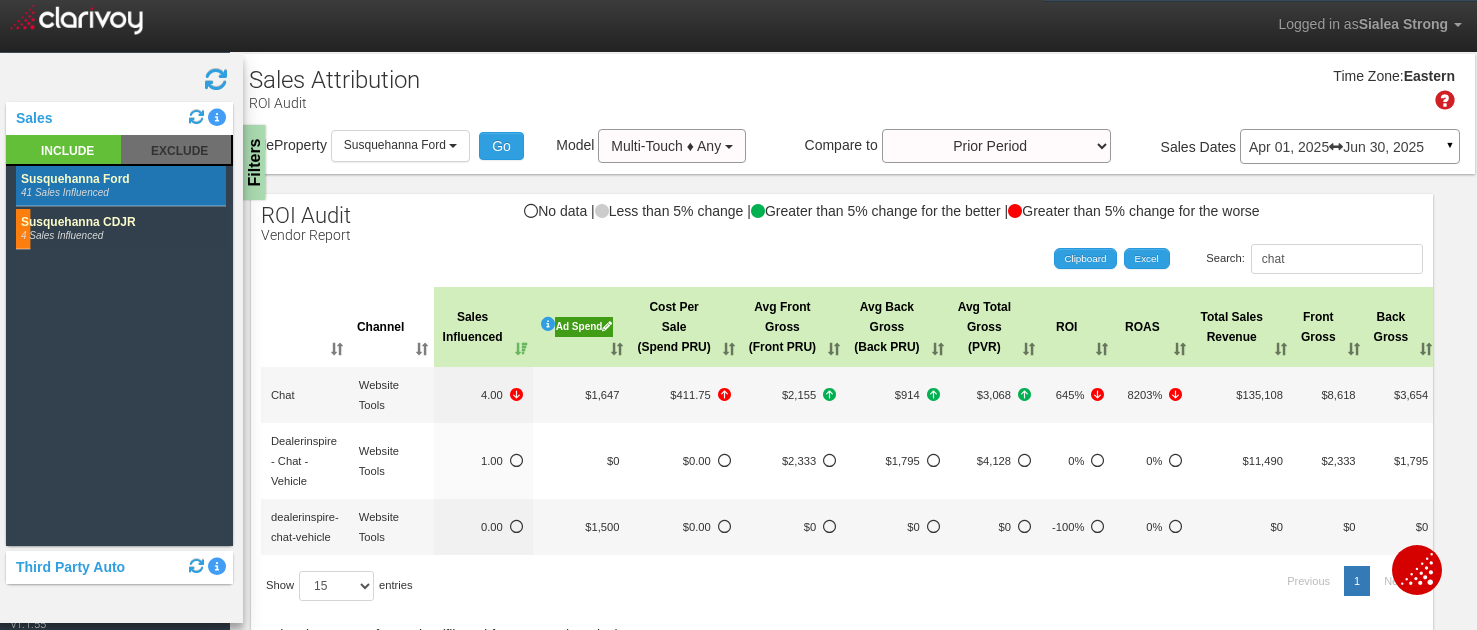 click at bounding box center [121, 186] 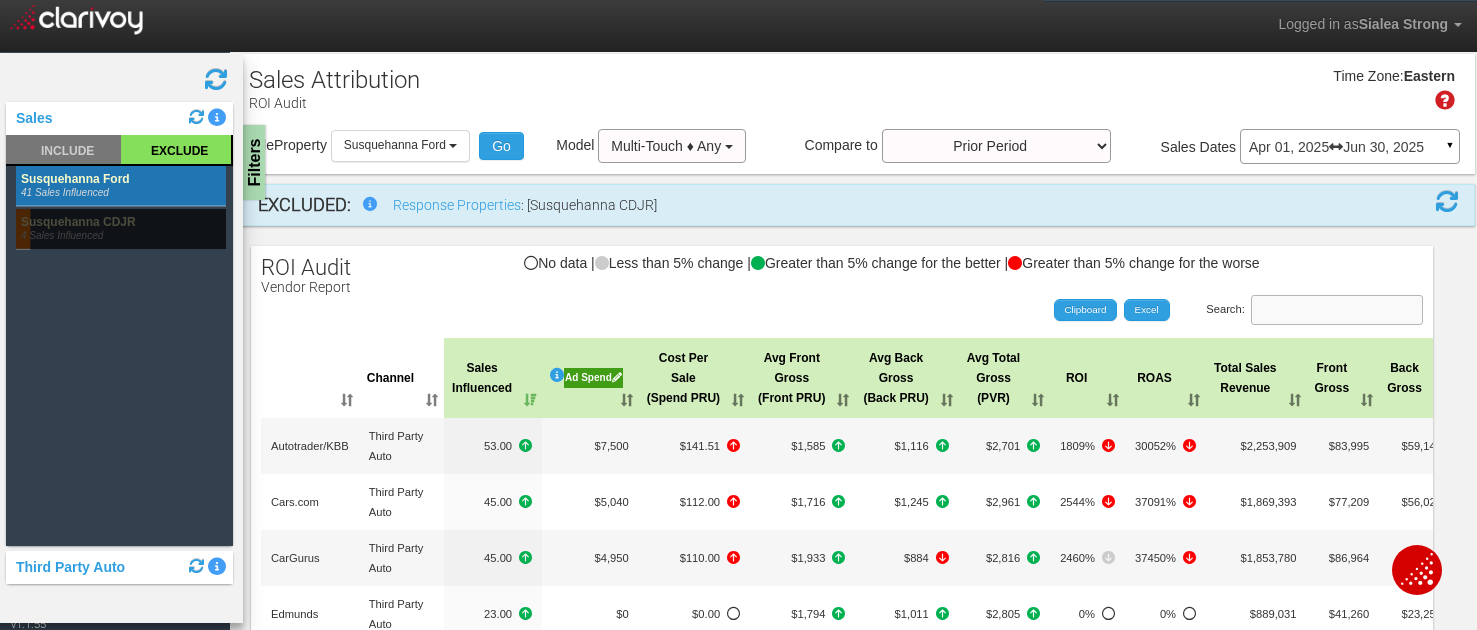 click on "Search:" at bounding box center (1337, 310) 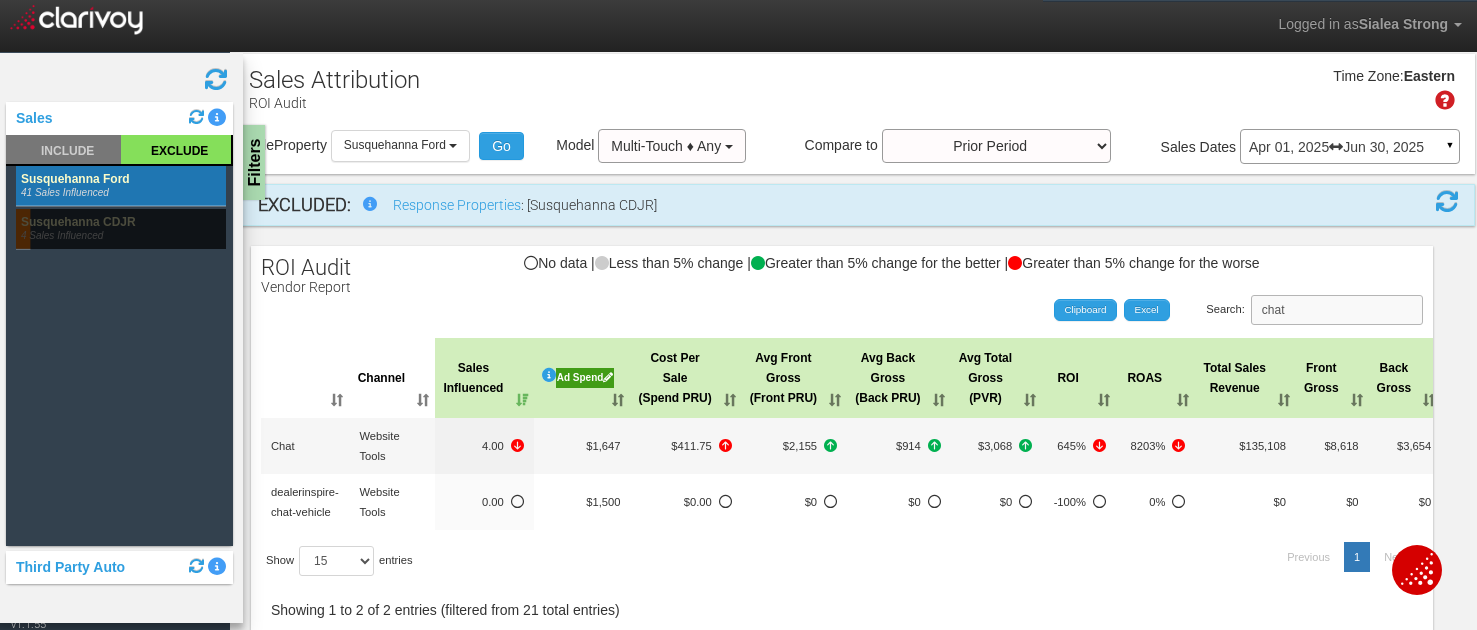 type on "chat" 